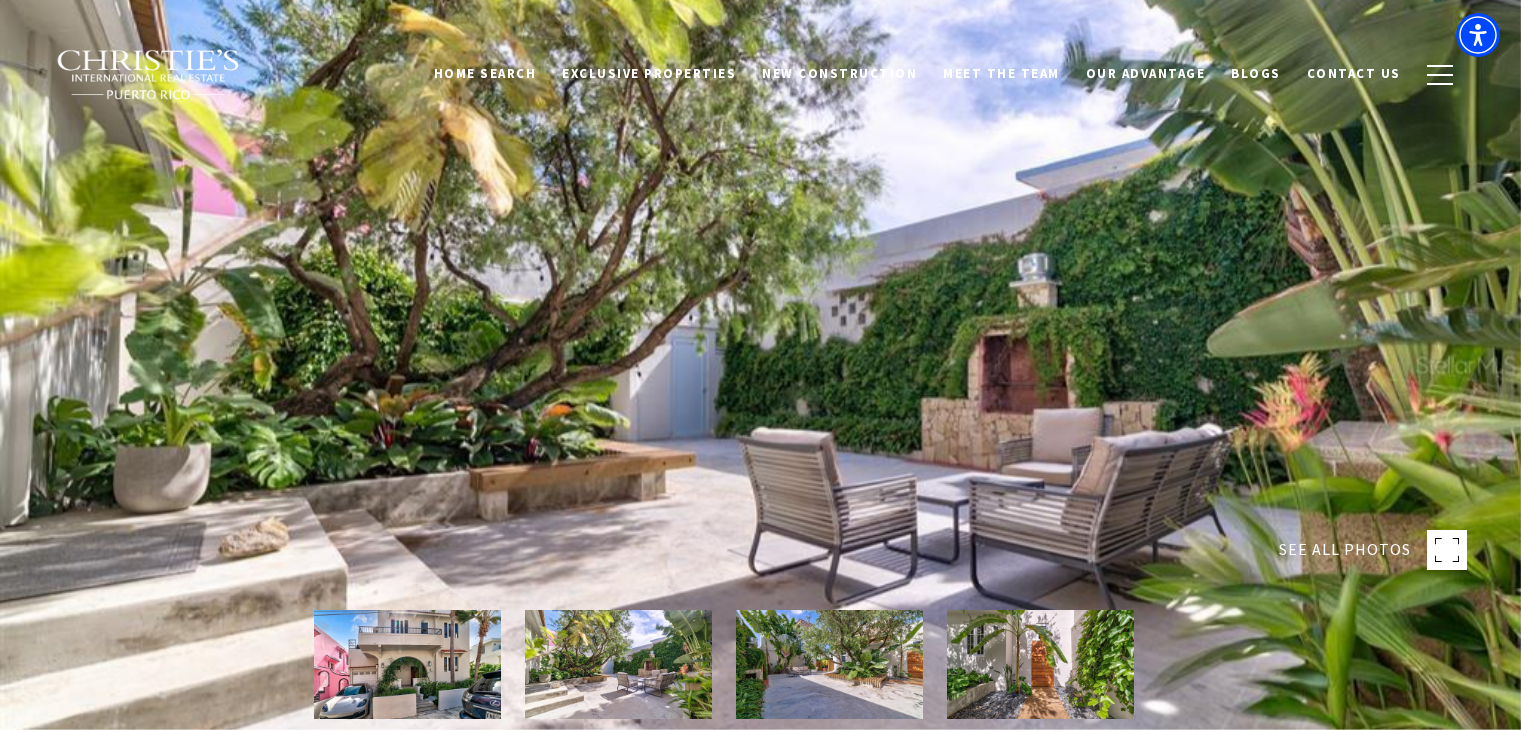 scroll, scrollTop: 0, scrollLeft: 0, axis: both 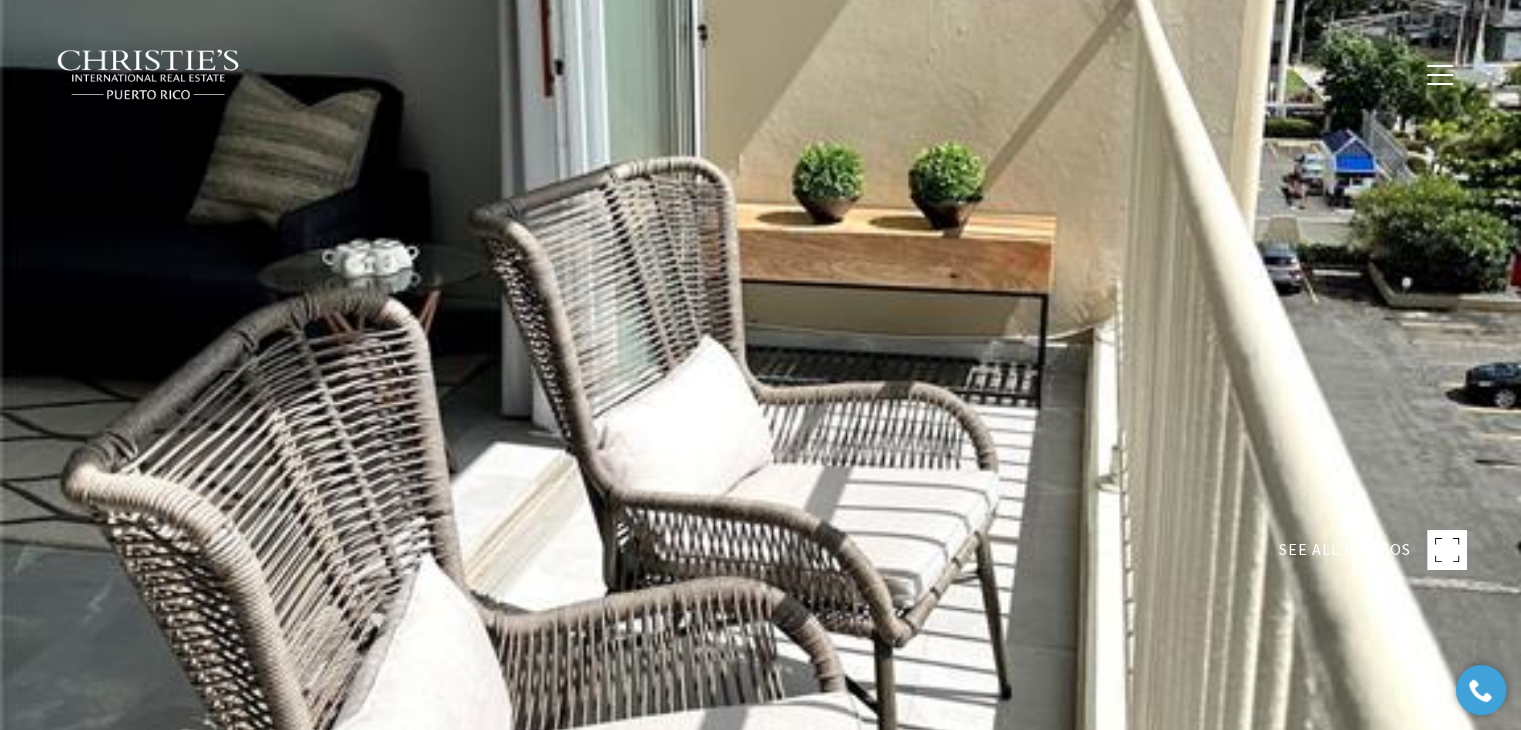type on "**" 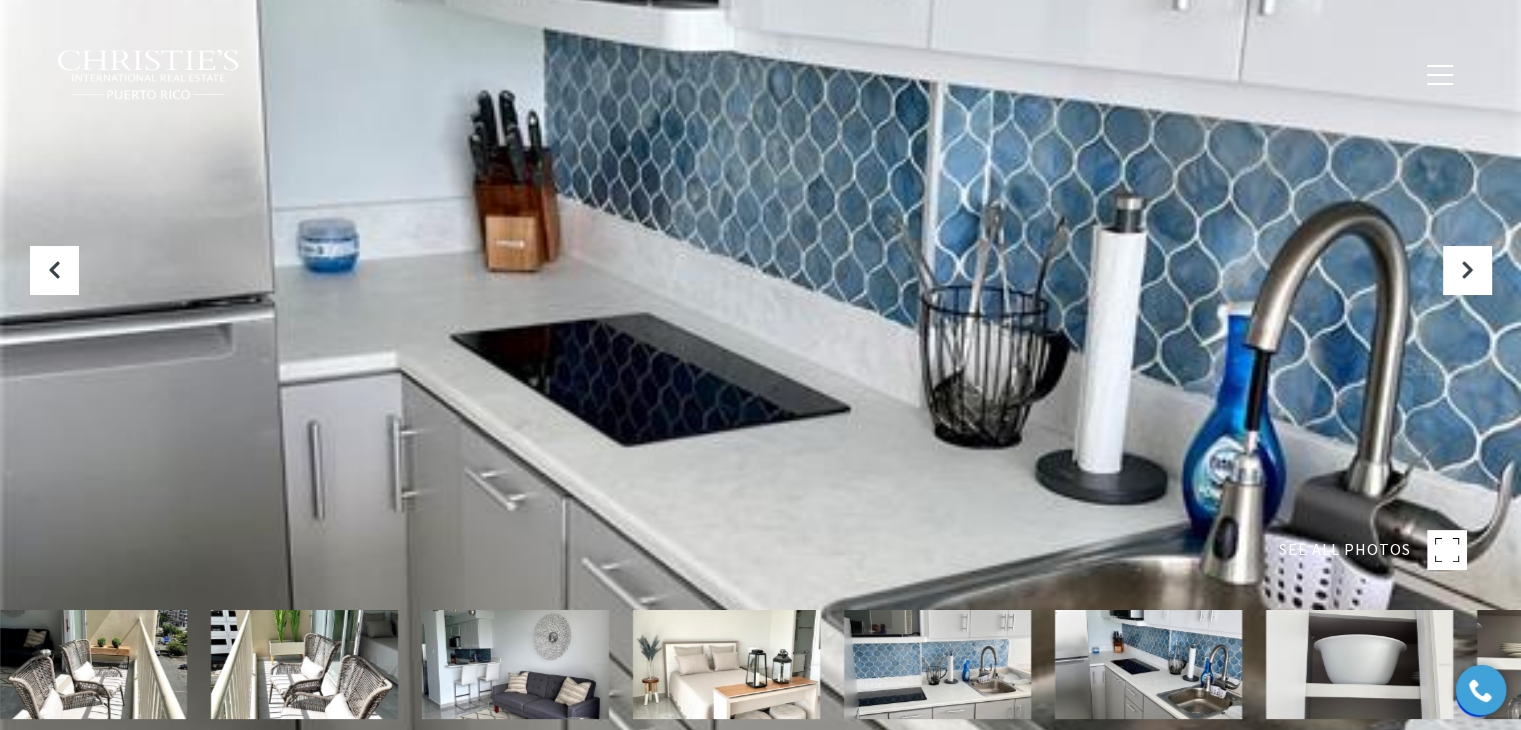 click on "Blogs" at bounding box center [1256, 73] 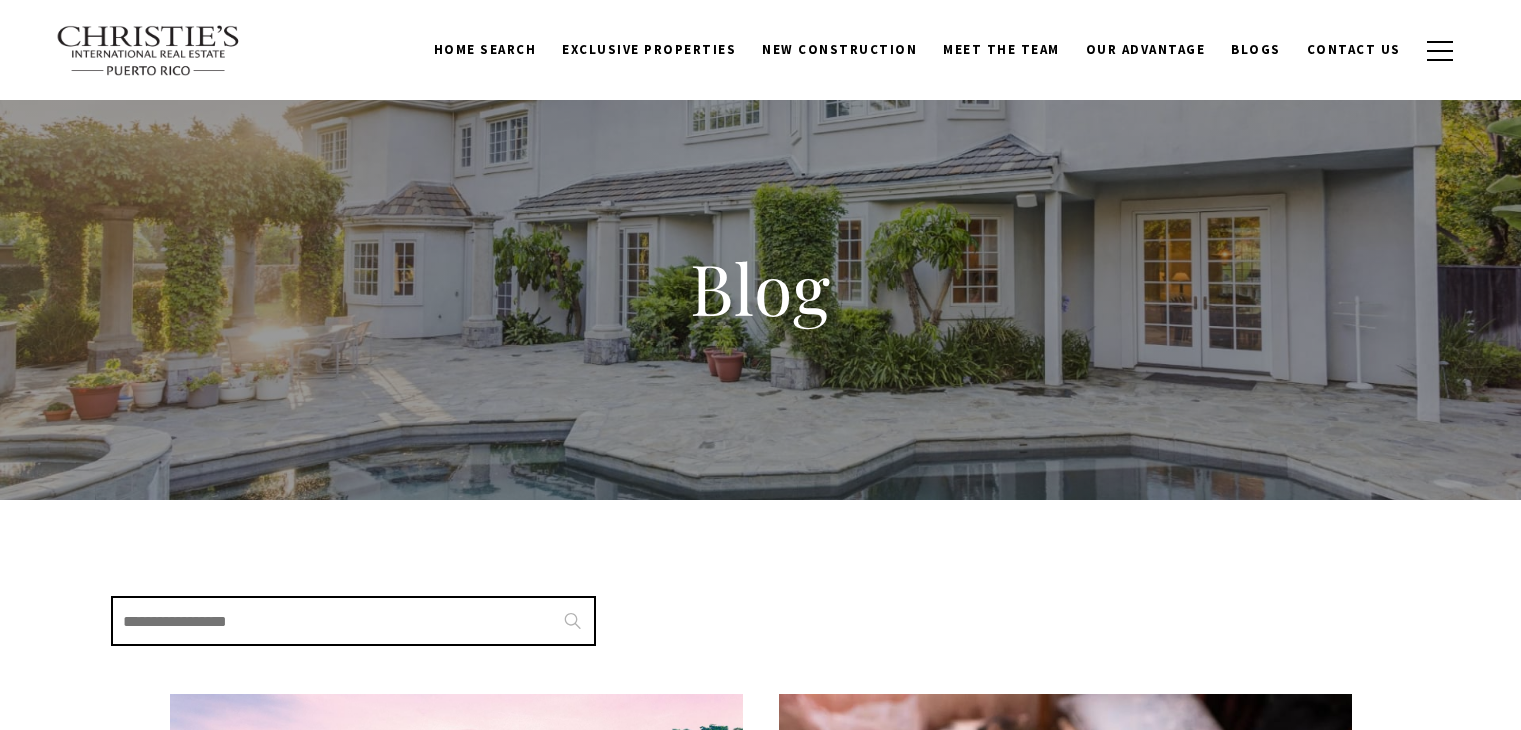 scroll, scrollTop: 398, scrollLeft: 0, axis: vertical 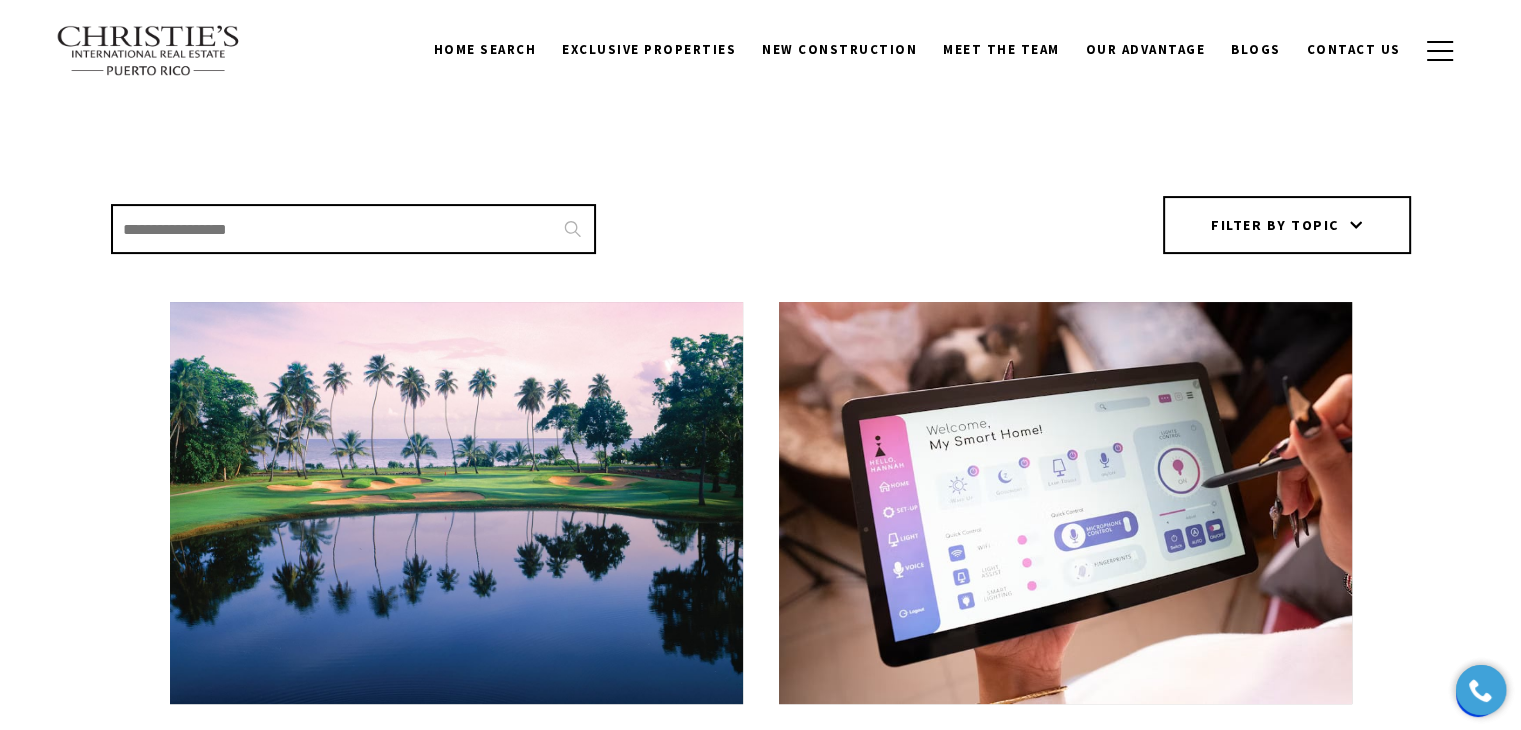 click on "Search Blogs" at bounding box center [353, 229] 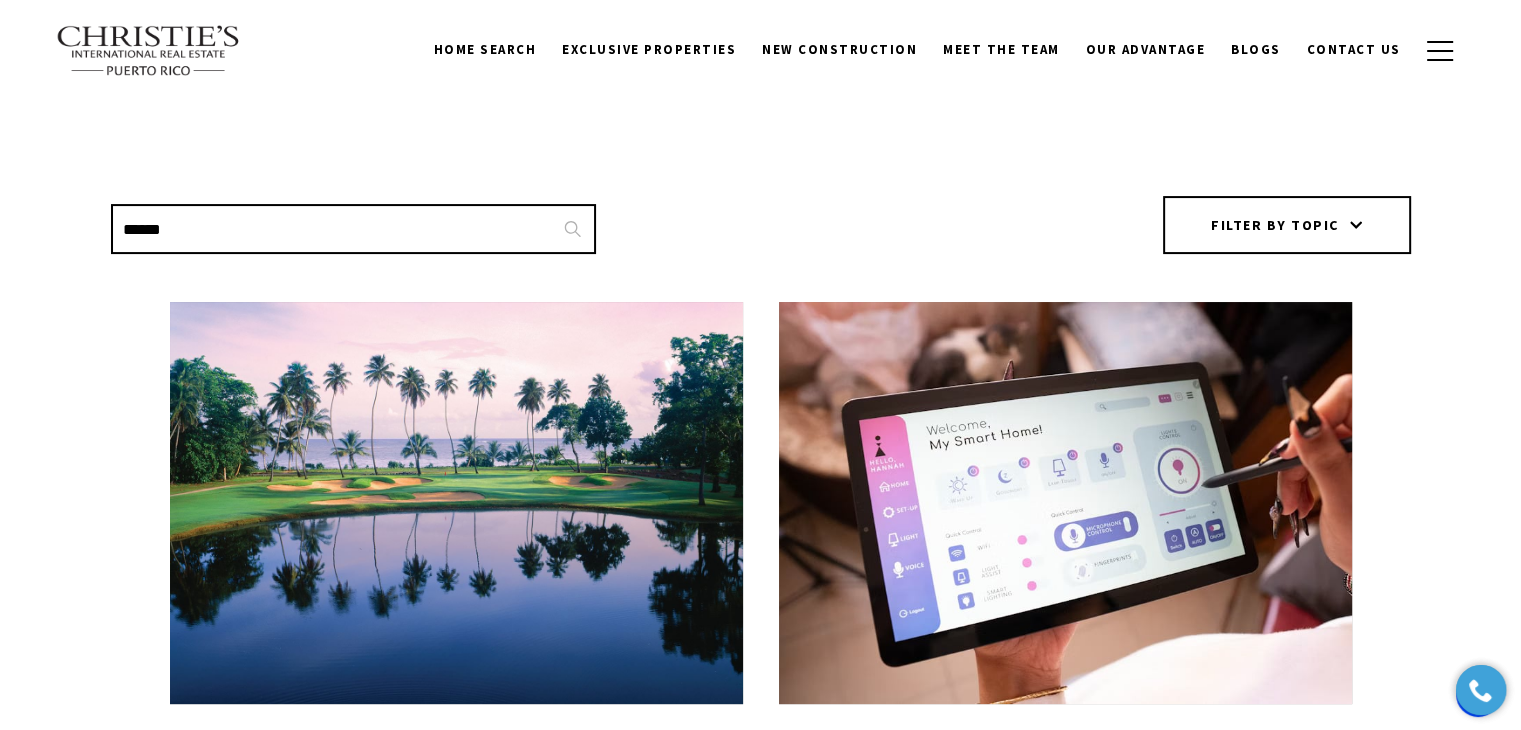 type on "******" 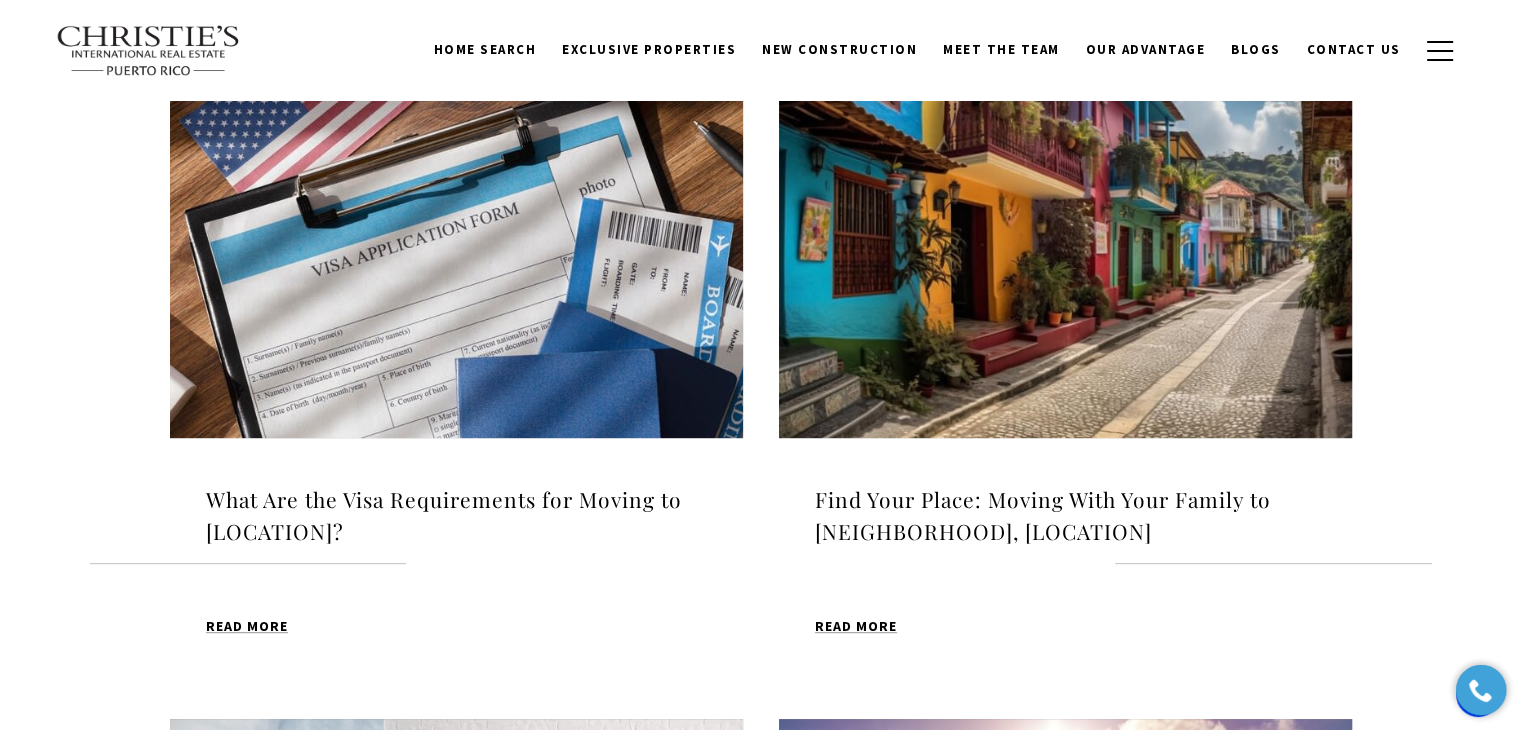 scroll, scrollTop: 500, scrollLeft: 0, axis: vertical 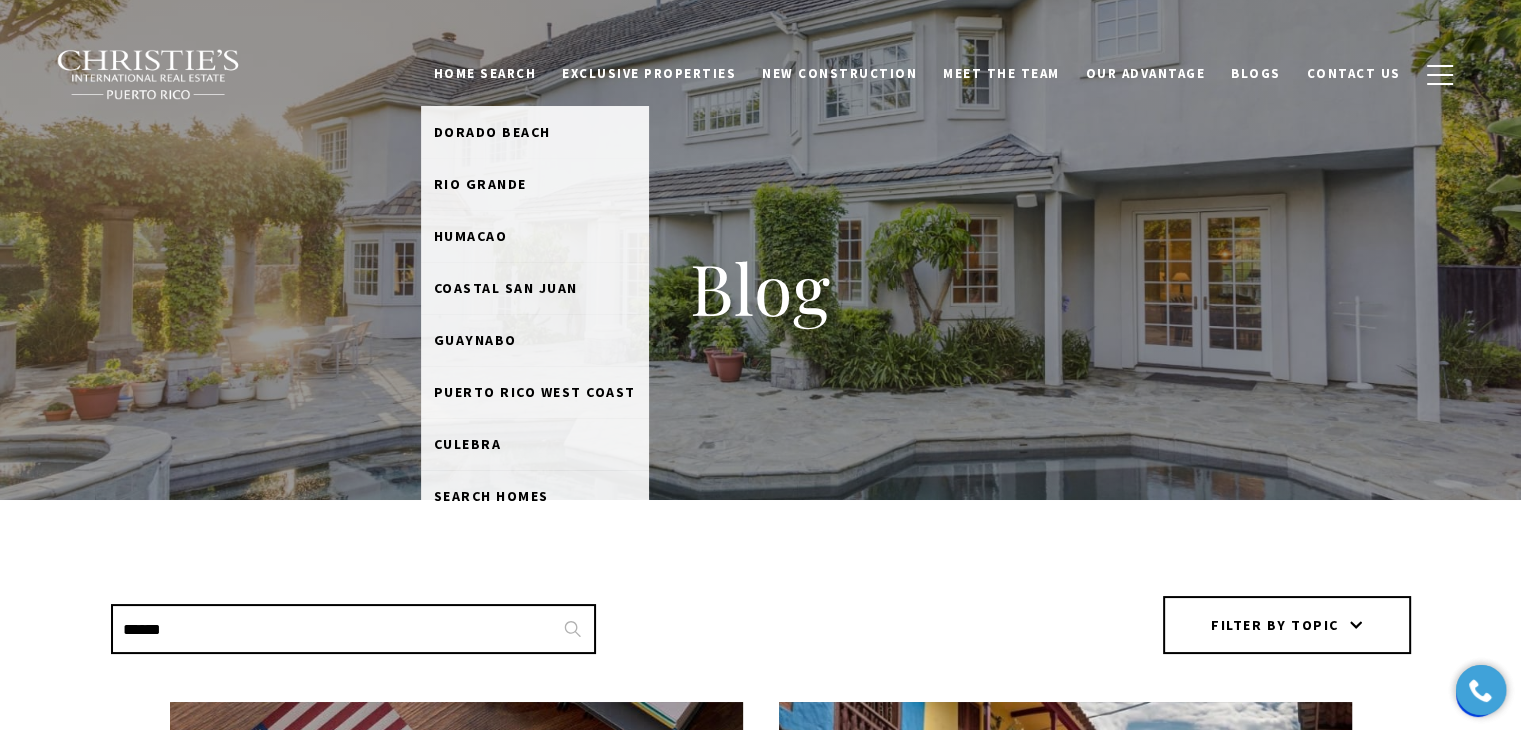 click on "Home Search" at bounding box center (485, 74) 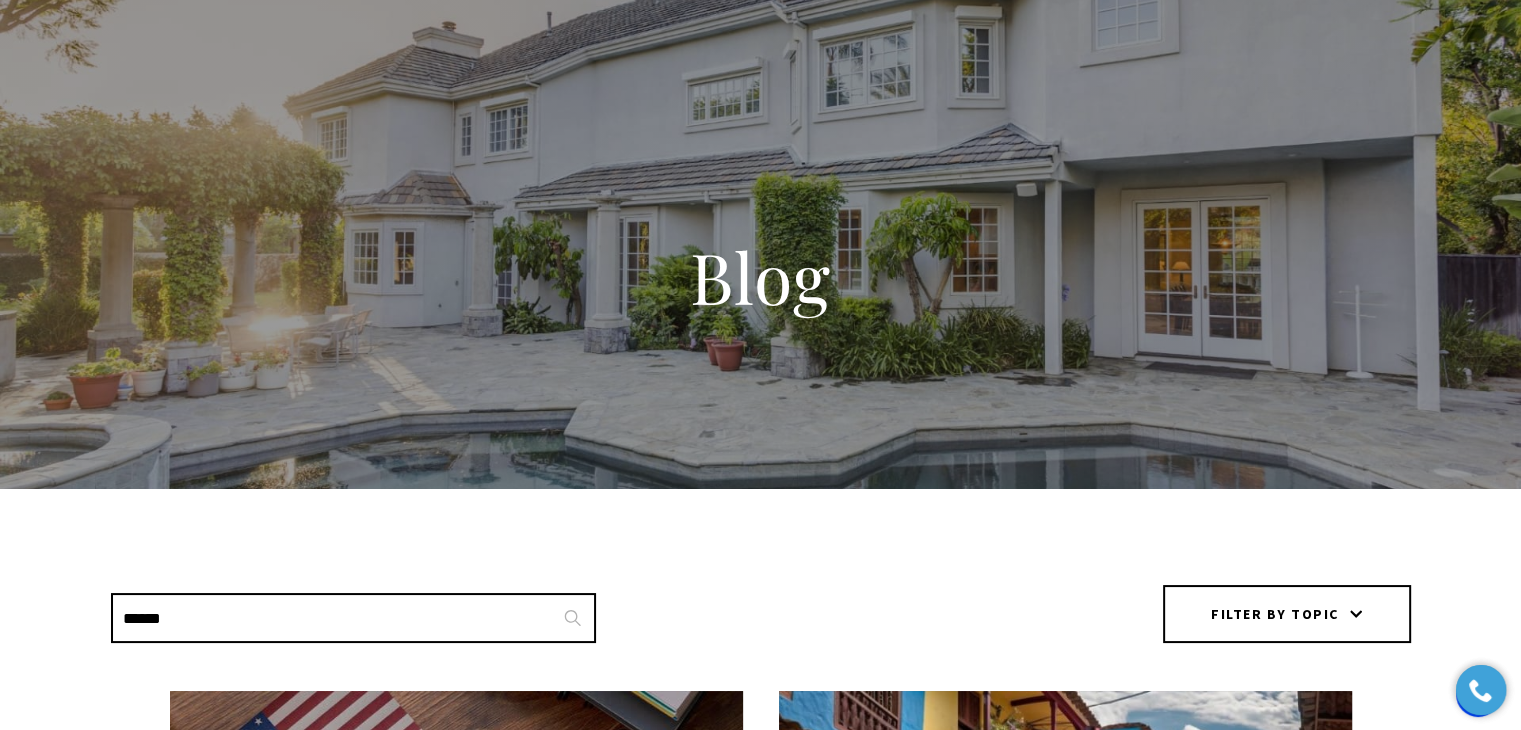 scroll, scrollTop: 0, scrollLeft: 0, axis: both 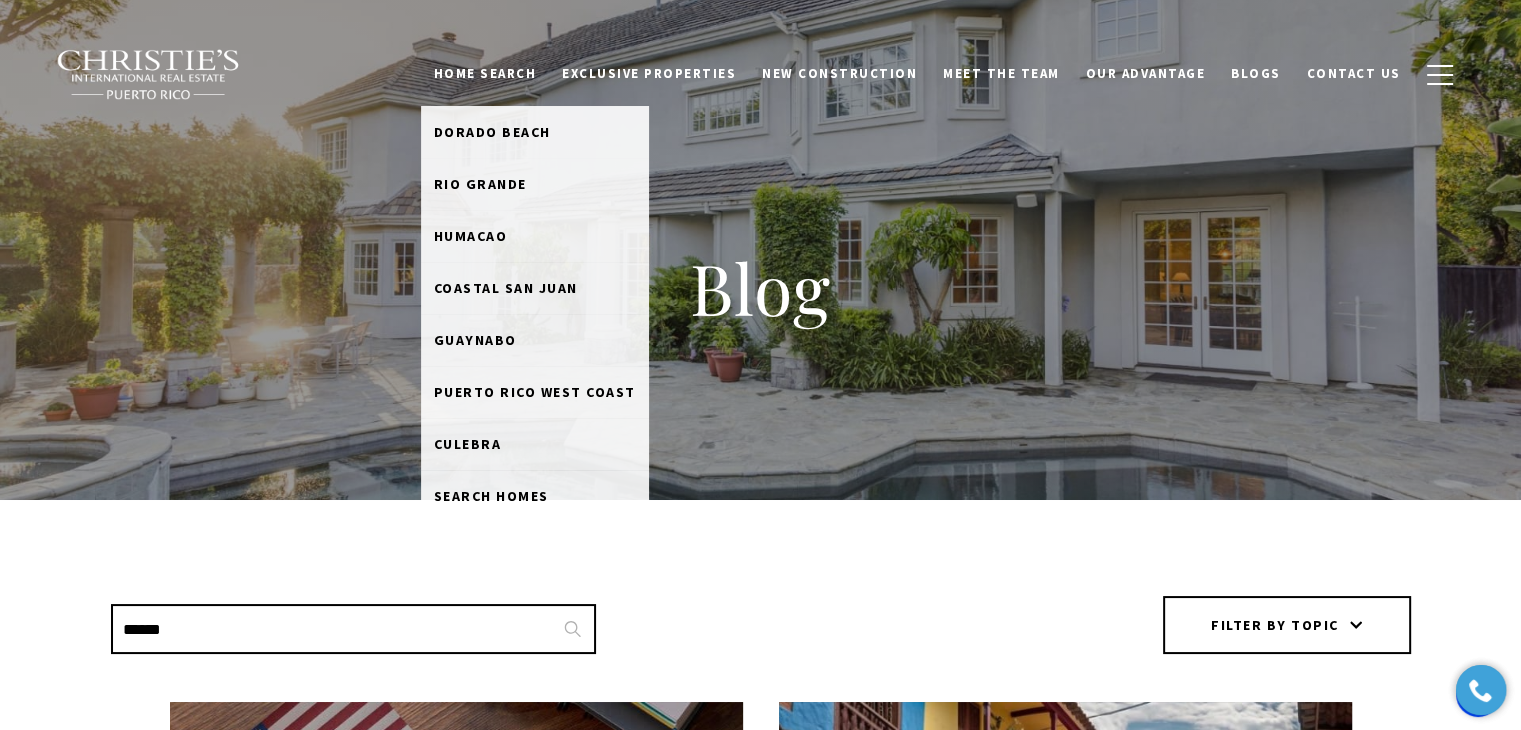 click on "Home Search" at bounding box center [485, 74] 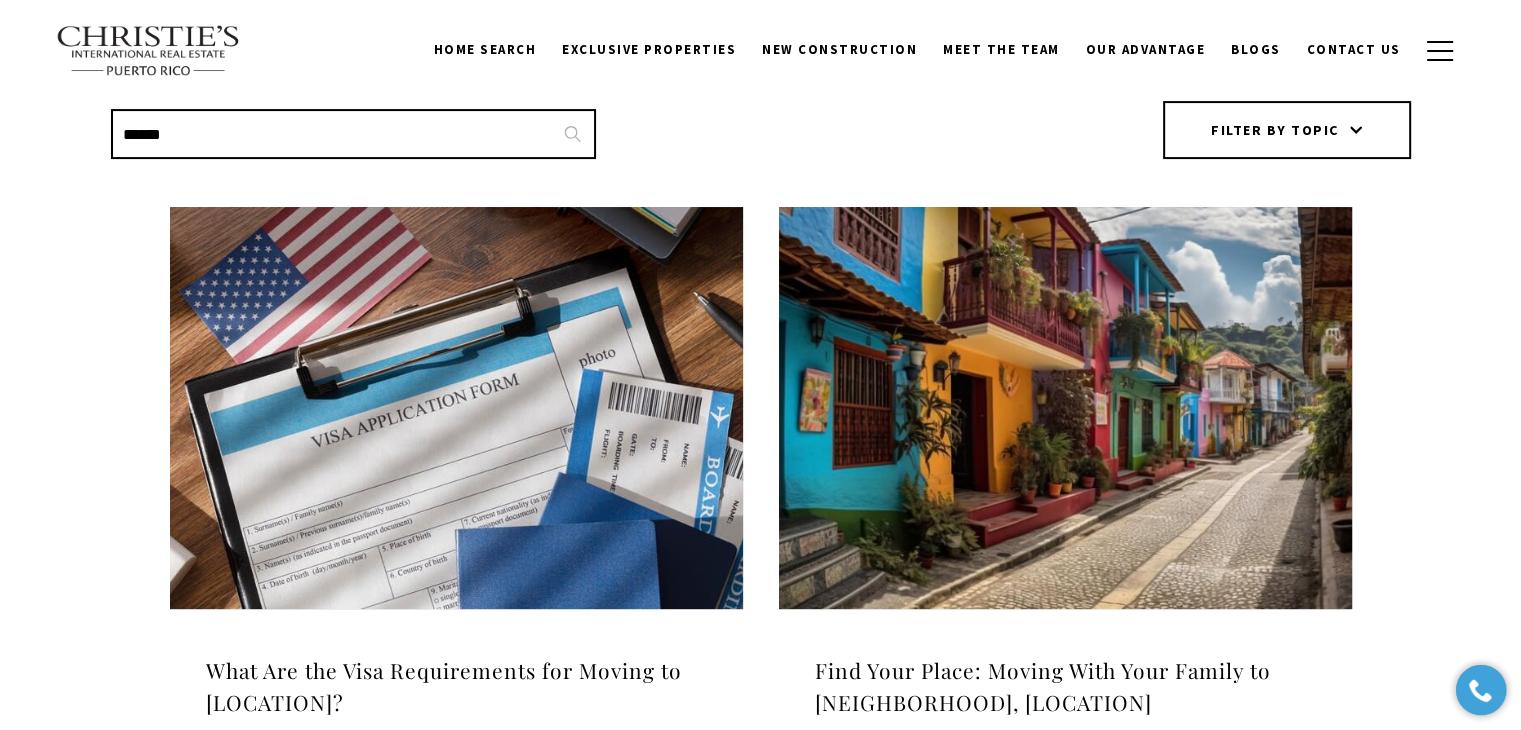 scroll, scrollTop: 500, scrollLeft: 0, axis: vertical 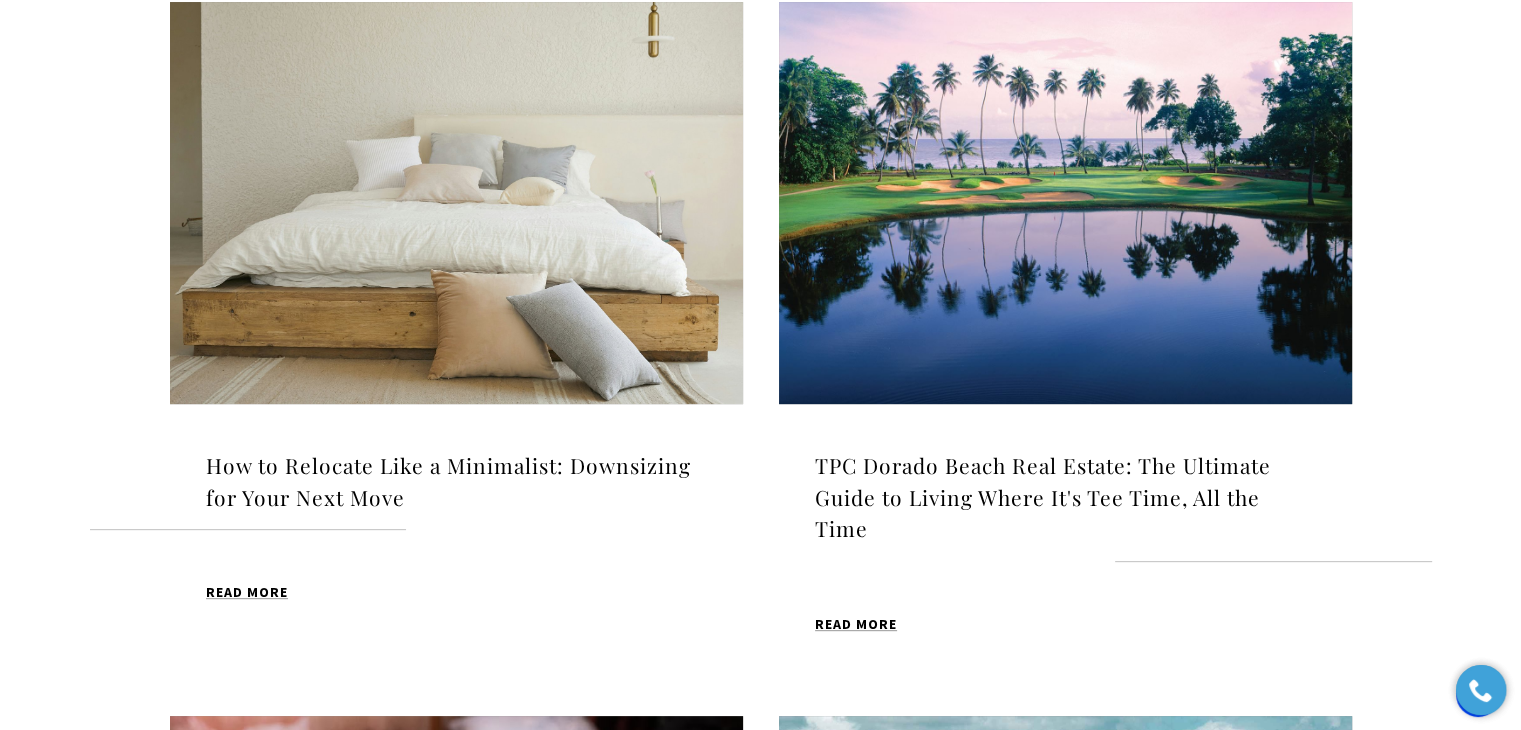 click at bounding box center [456, 203] 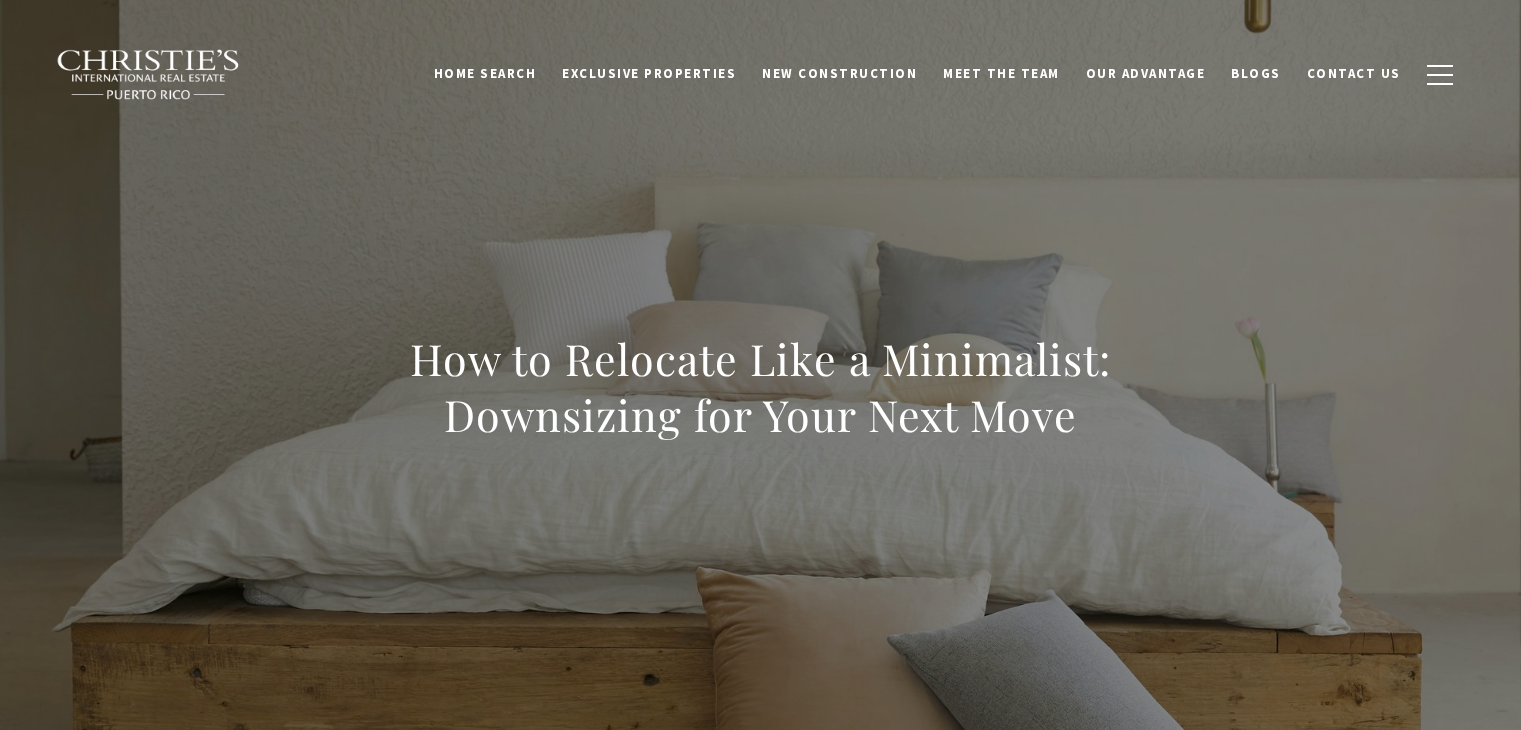scroll, scrollTop: 0, scrollLeft: 0, axis: both 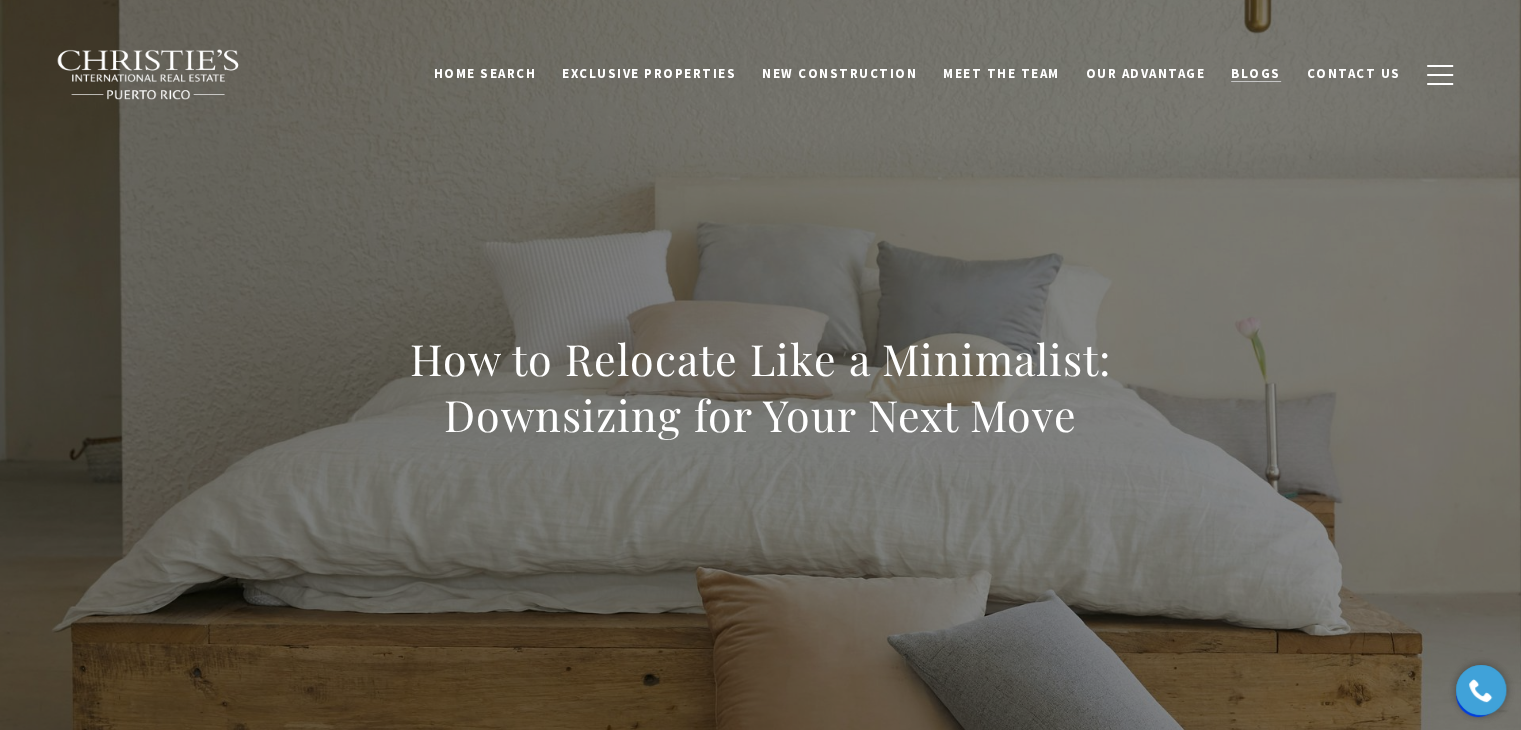 click on "Blogs" at bounding box center (1256, 73) 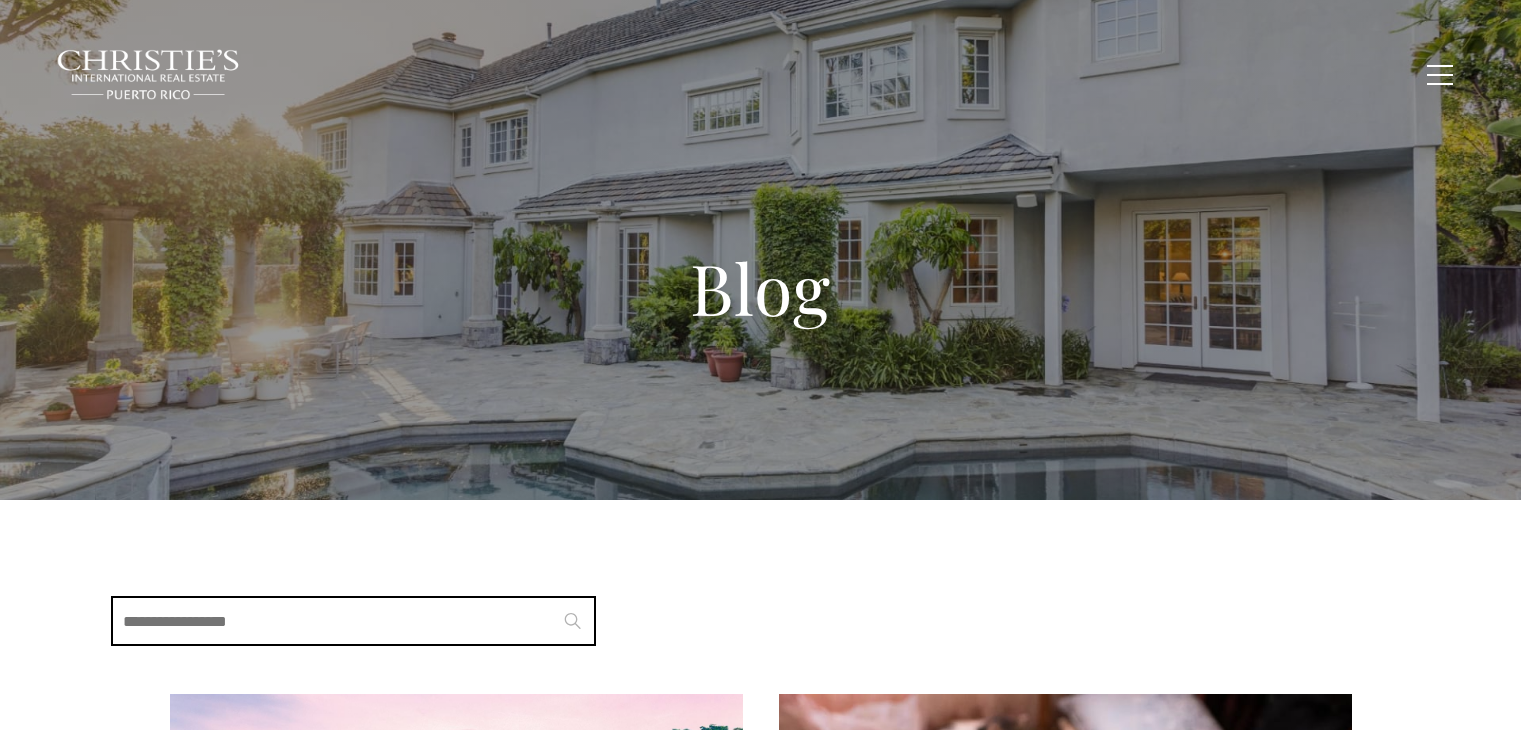 scroll, scrollTop: 0, scrollLeft: 0, axis: both 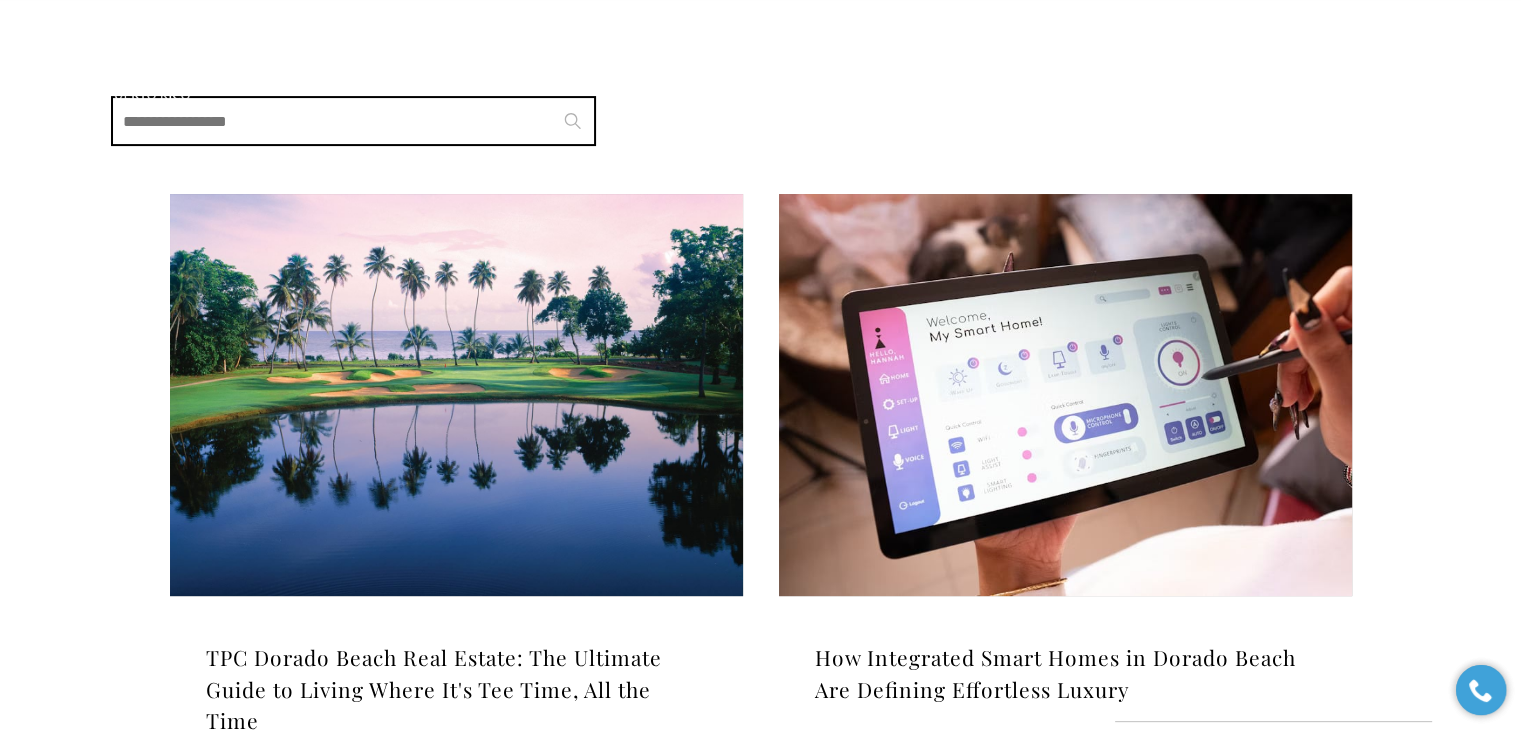click on "Search Blogs" at bounding box center (353, 121) 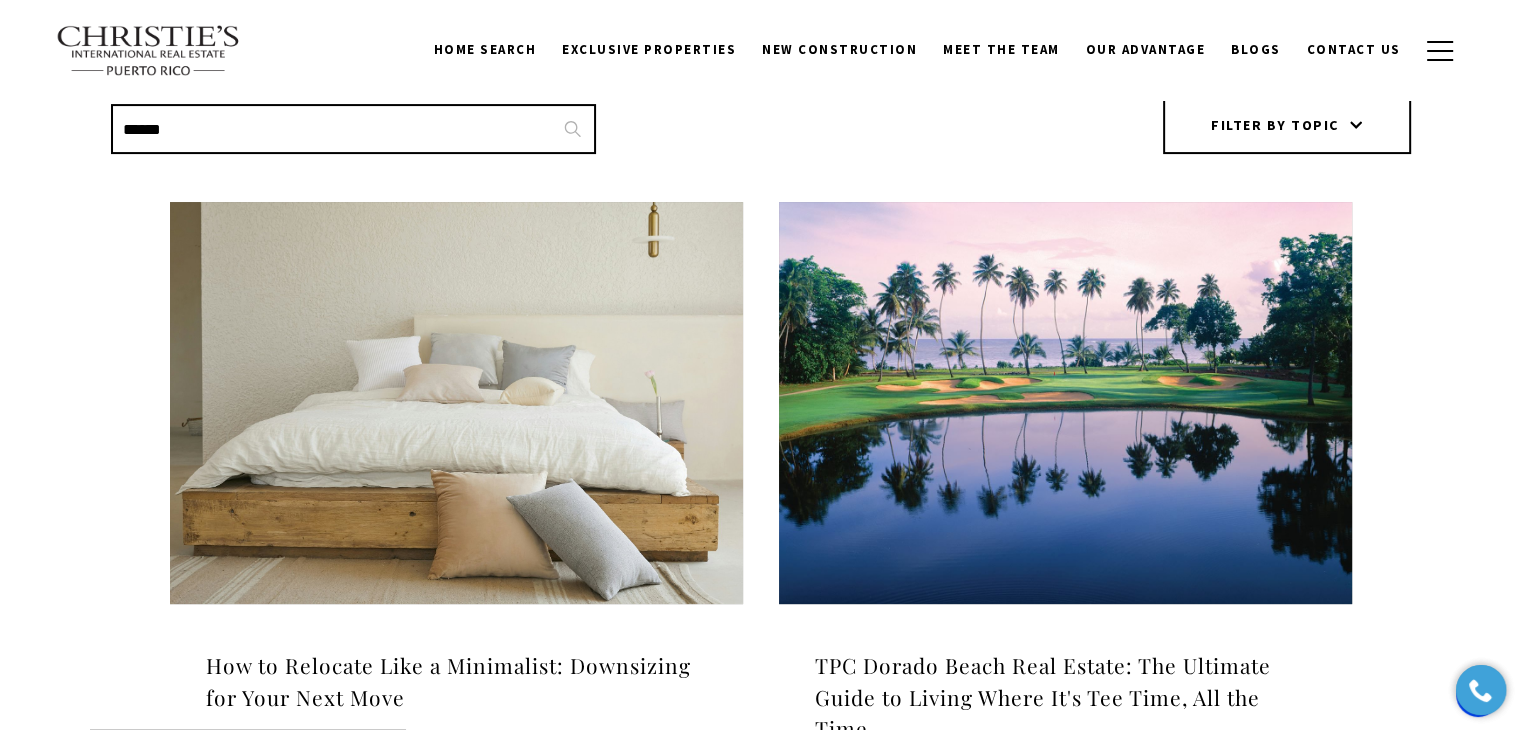 type on "******" 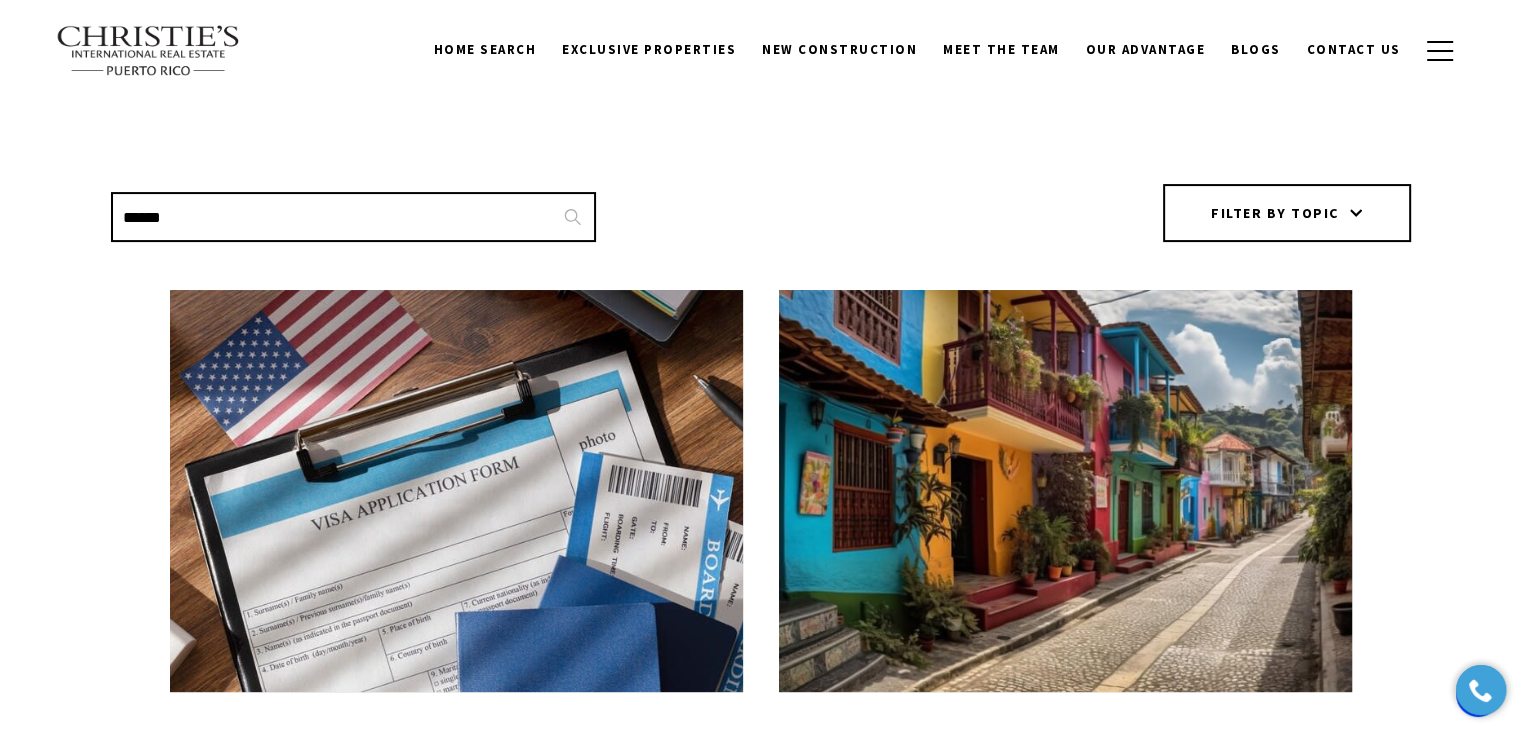 scroll, scrollTop: 400, scrollLeft: 0, axis: vertical 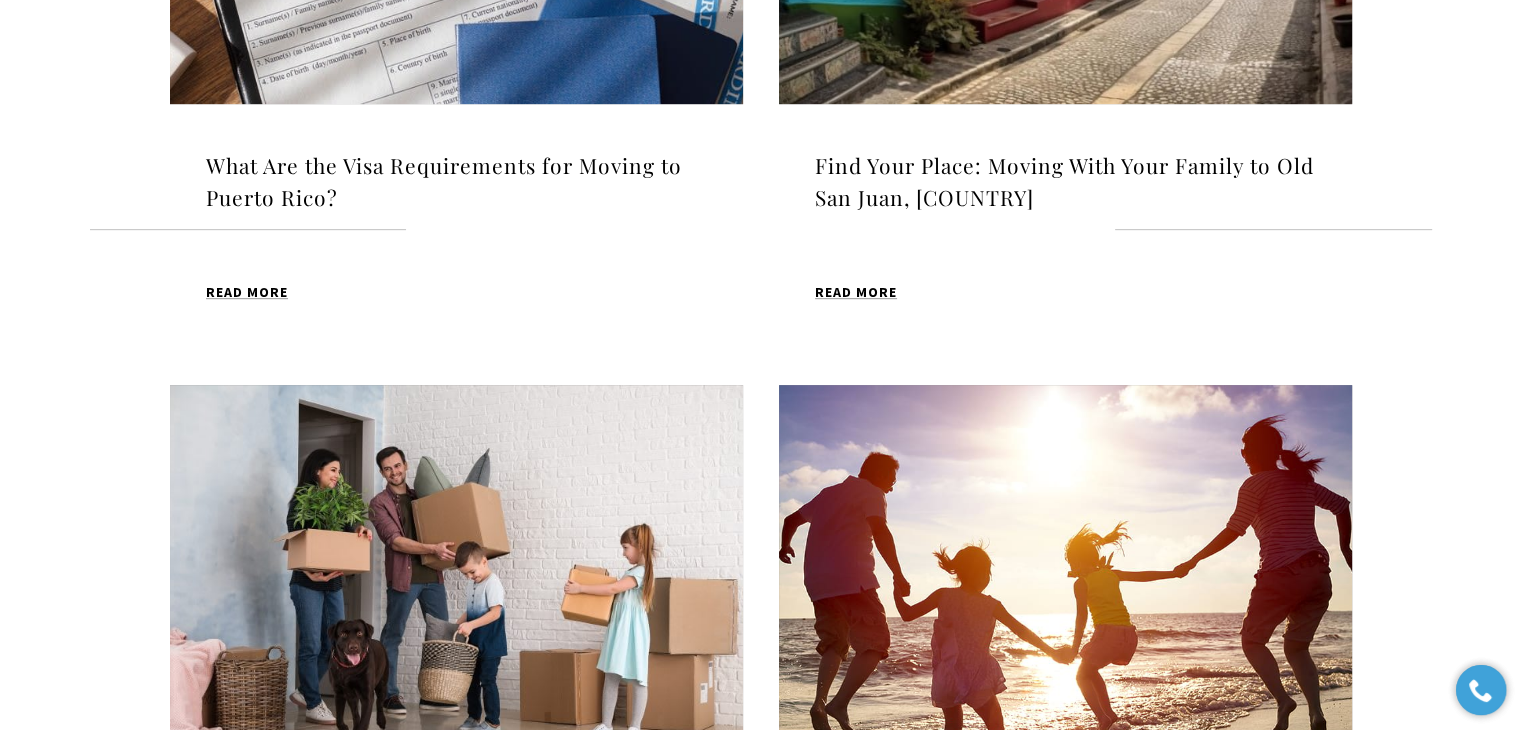 click on "Search Blogs
******
Filter by topic
All
Buyer
Client
Client
Client
Developer
Prospect
Rent
Seller
Seller
What Are the Visa Requirements for Moving to Puerto Rico?
Christie's Real Estate PR team
03/7/24
Read MORE
Find Your Place: Moving With Your Family to Old San Juan, Puerto Rico
Christie's Real Estate PR team
10/26/23
Read MORE
Family-Focused Planning: Your Guide to Moving to Isla Verde, Puerto Rico
Christie’s Real Estate PR team
10/25/23
Read MORE
09/13/23" at bounding box center [760, 333] 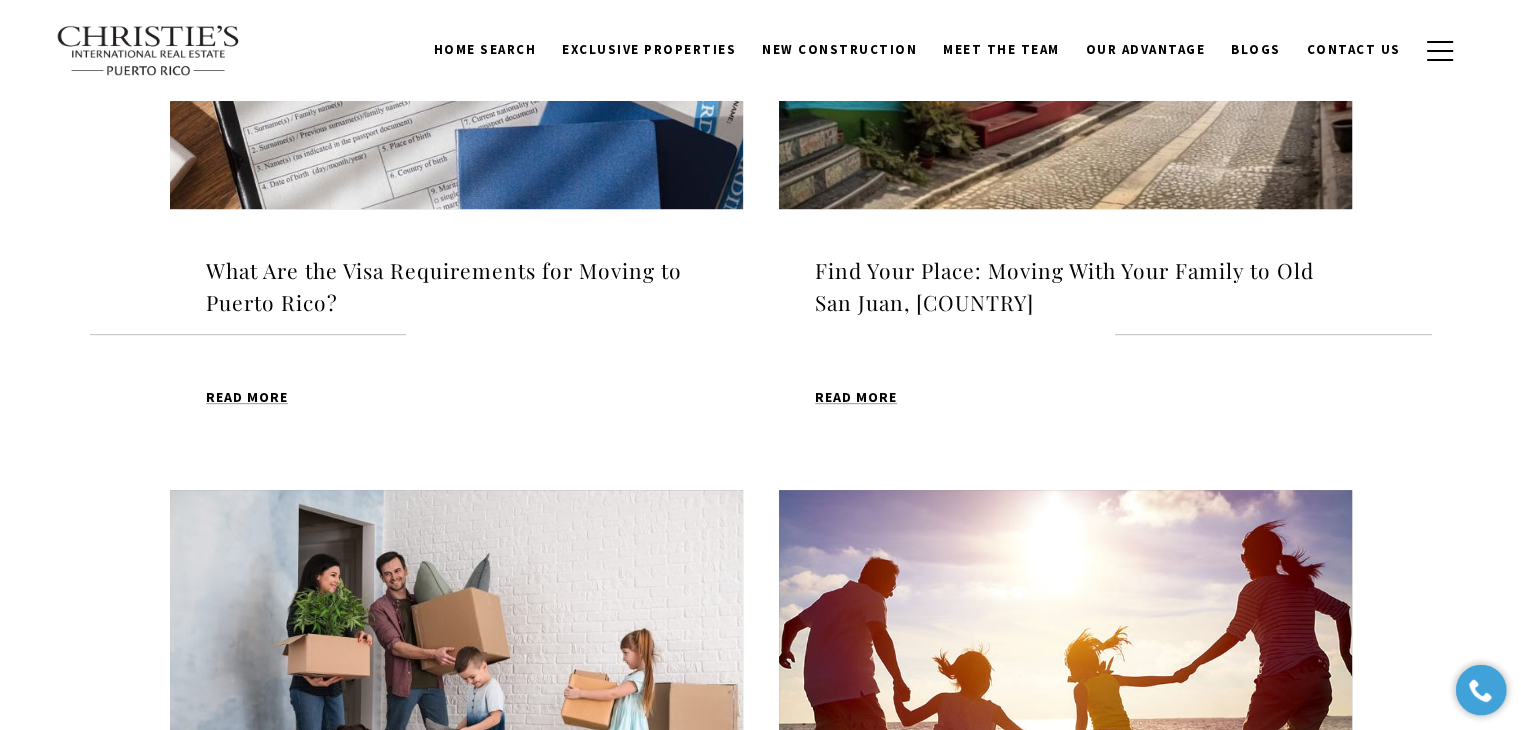 scroll, scrollTop: 900, scrollLeft: 0, axis: vertical 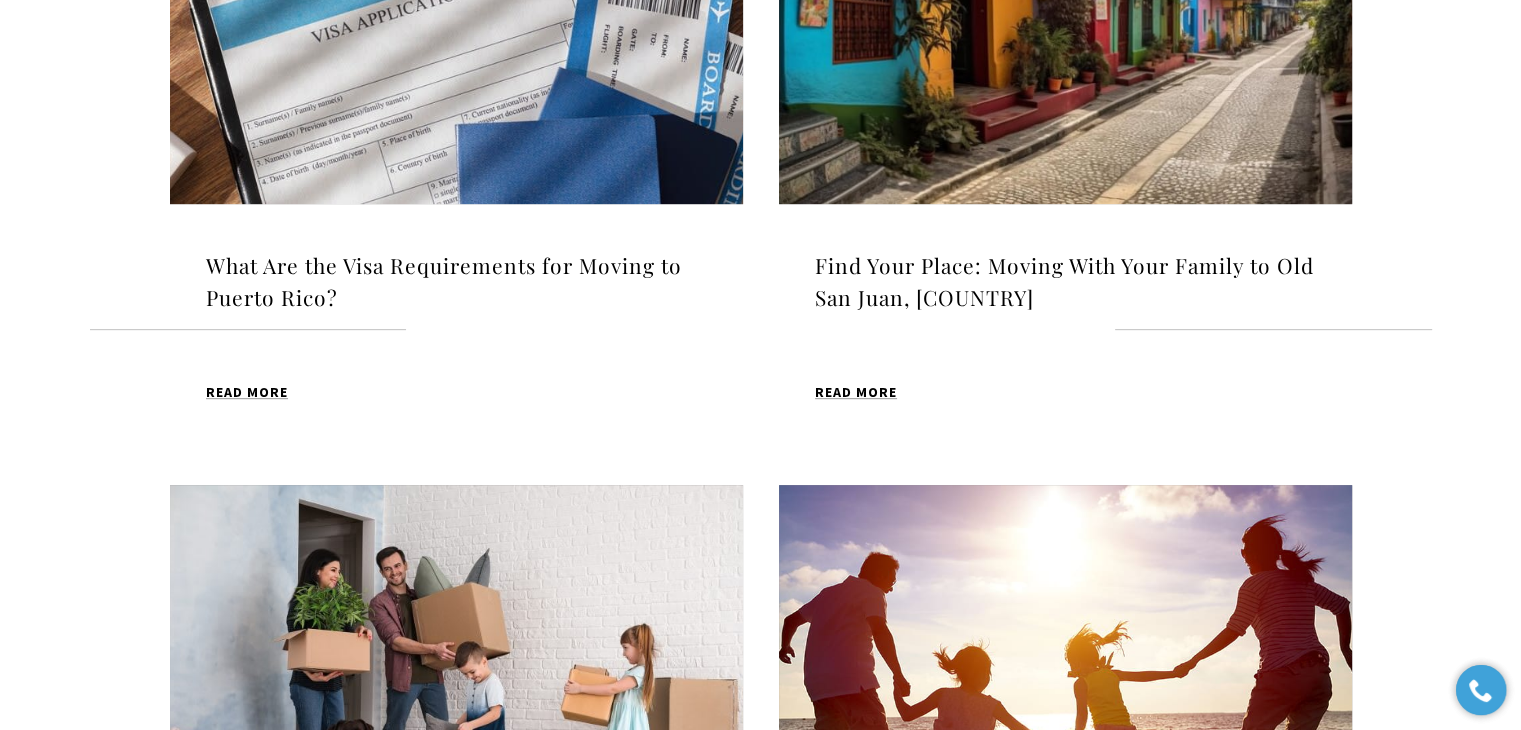 click at bounding box center (1065, 3) 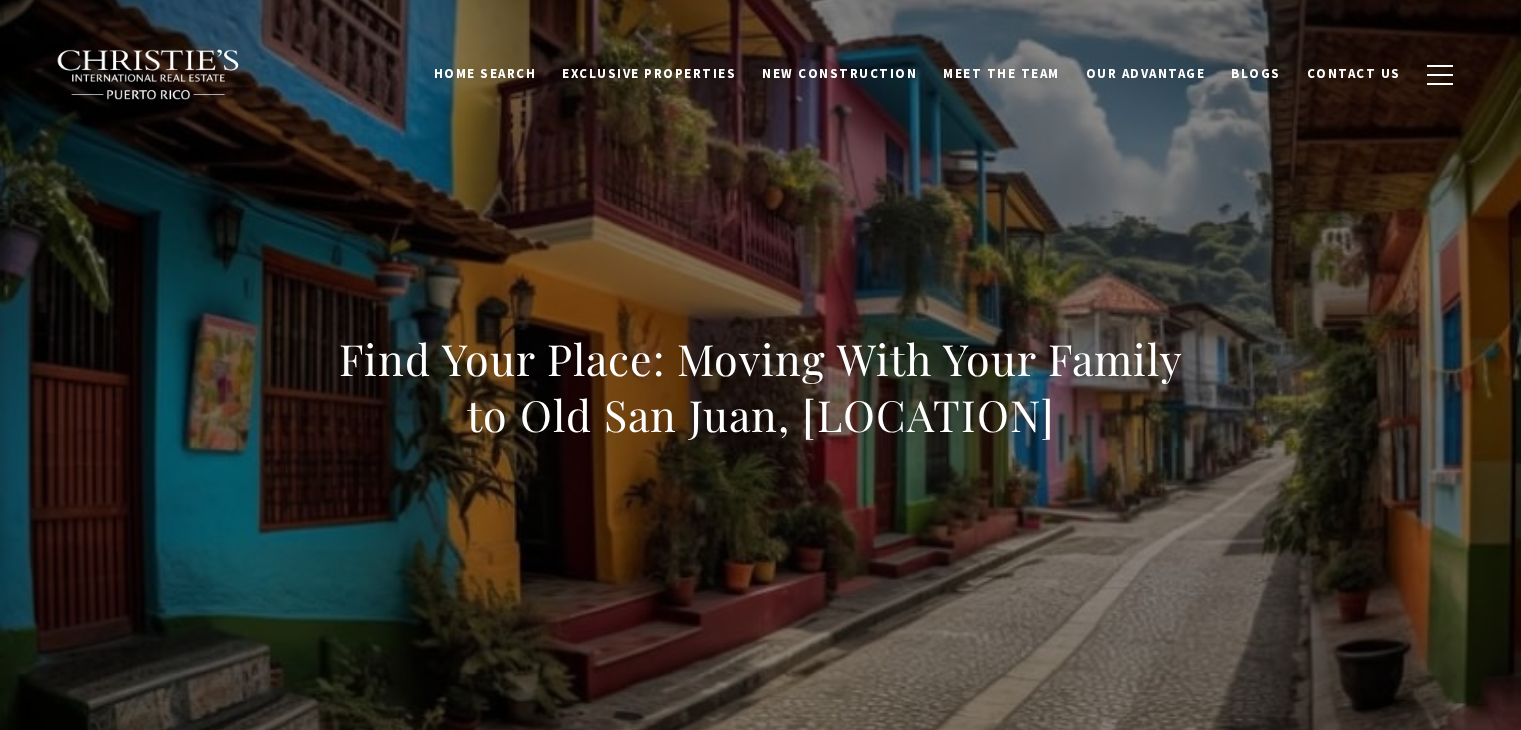 scroll, scrollTop: 0, scrollLeft: 0, axis: both 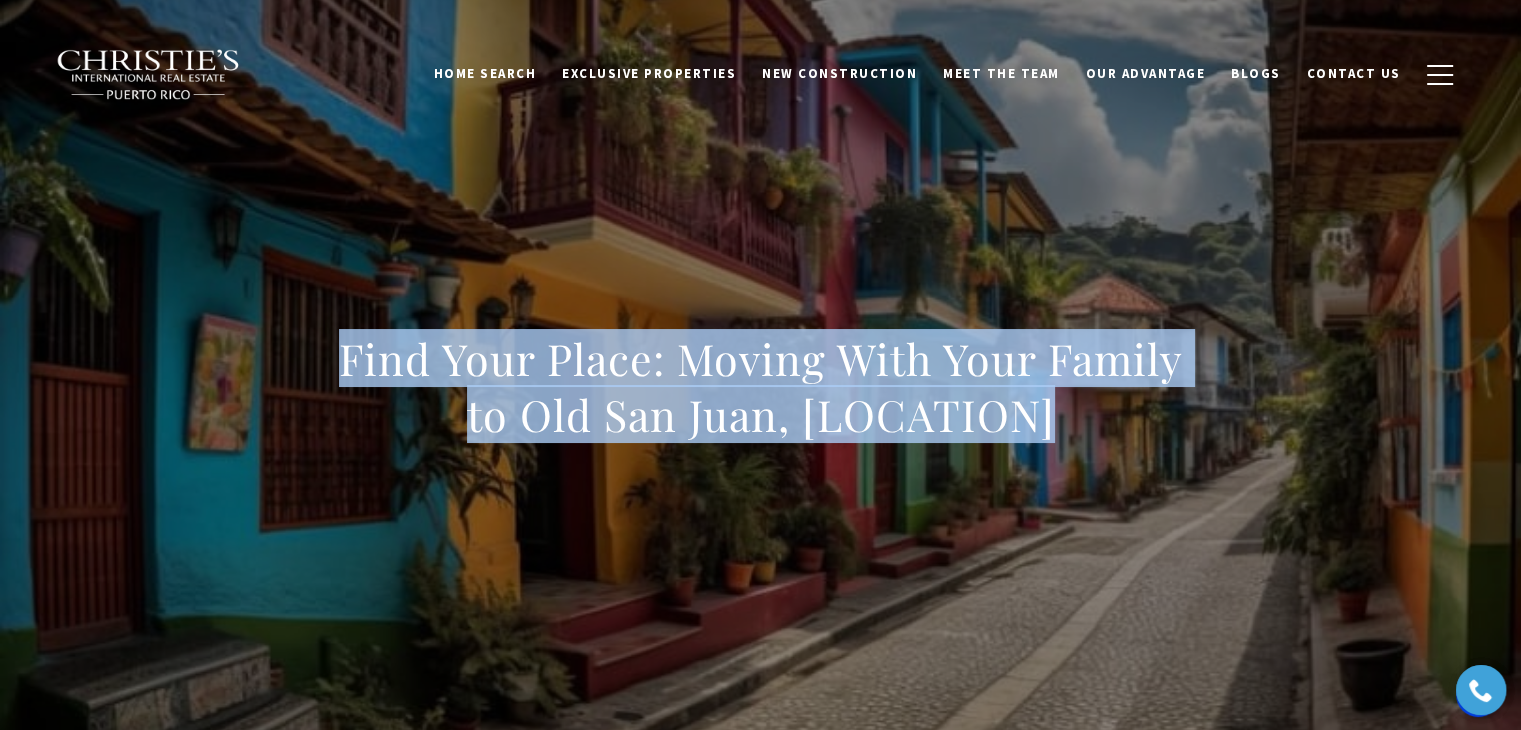 drag, startPoint x: 334, startPoint y: 364, endPoint x: 1041, endPoint y: 442, distance: 711.2897 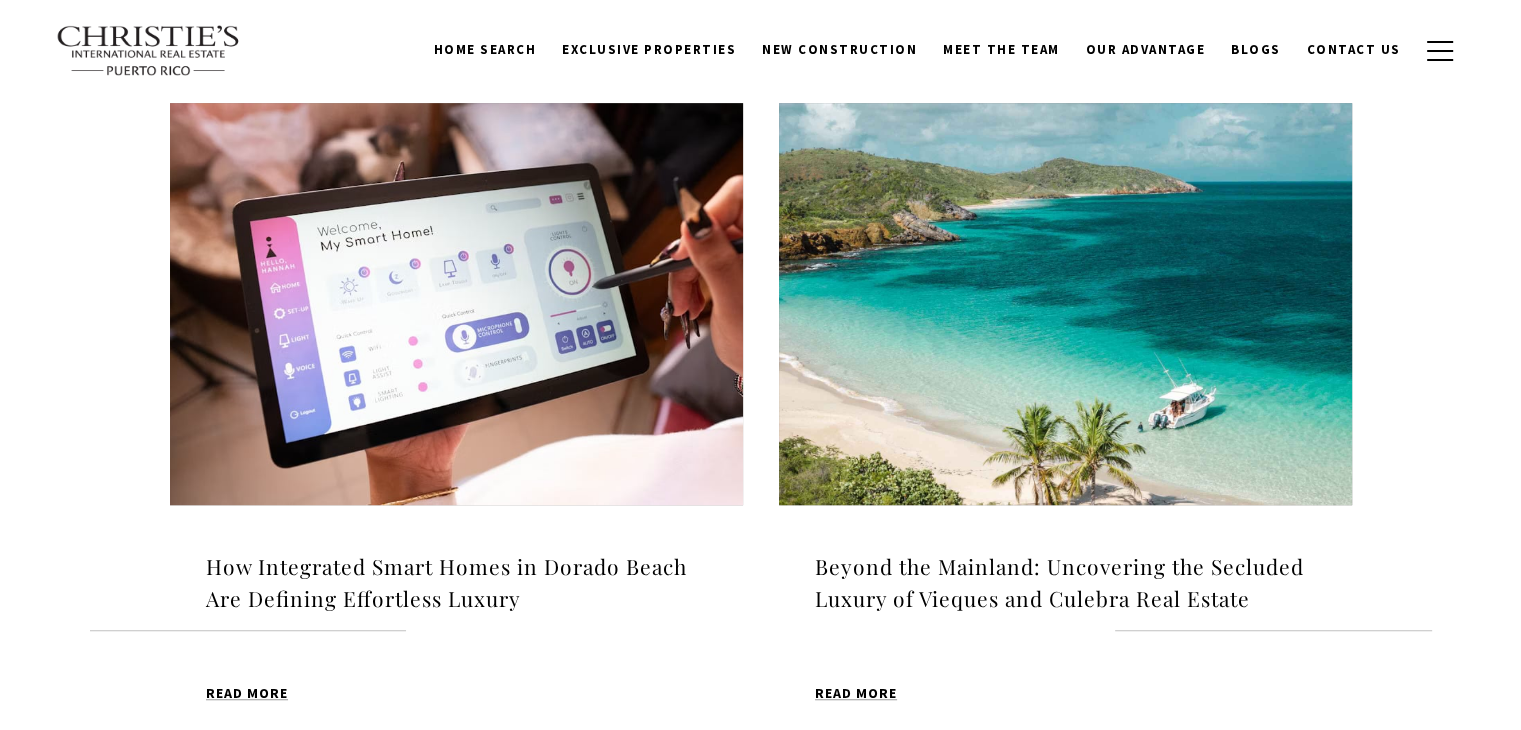 scroll, scrollTop: 0, scrollLeft: 0, axis: both 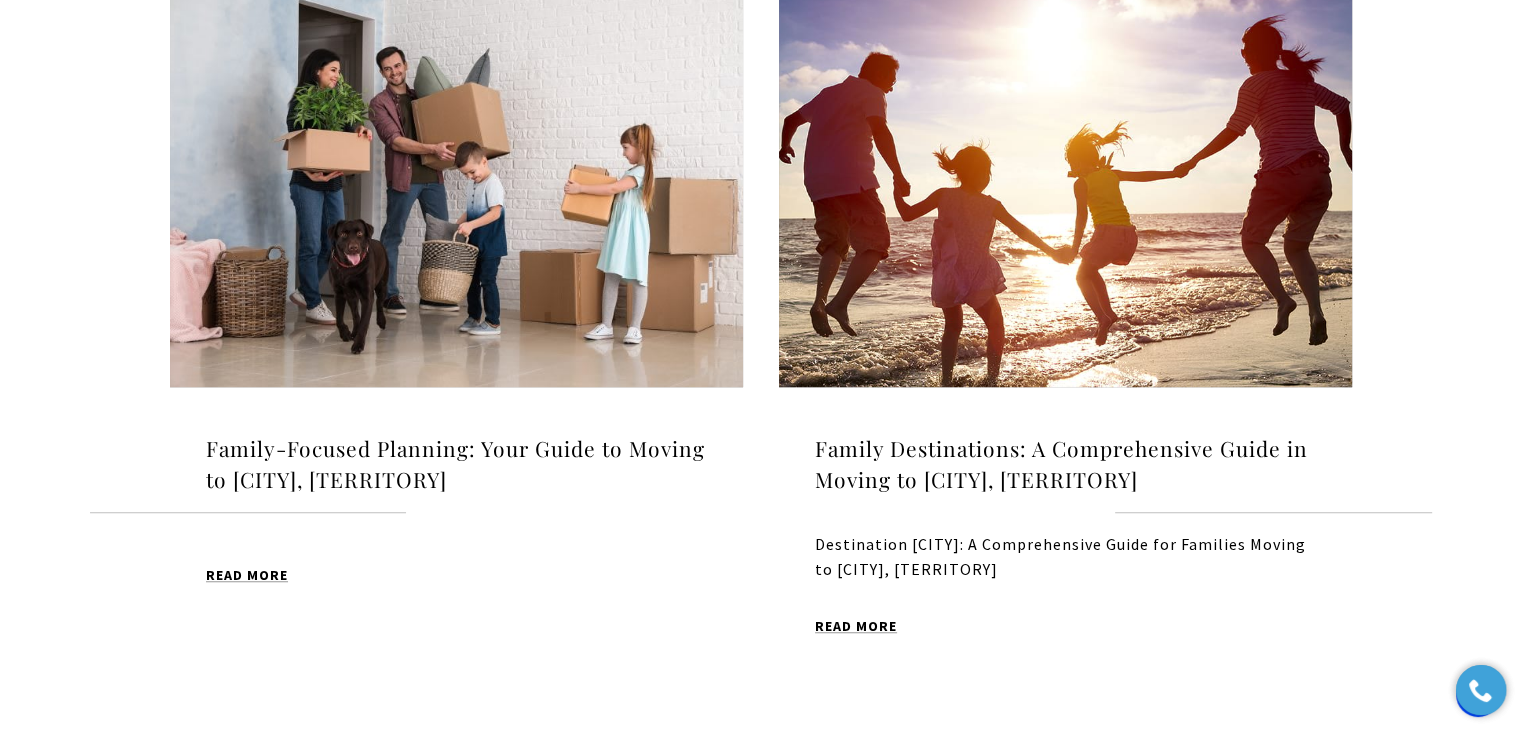 click at bounding box center [456, 186] 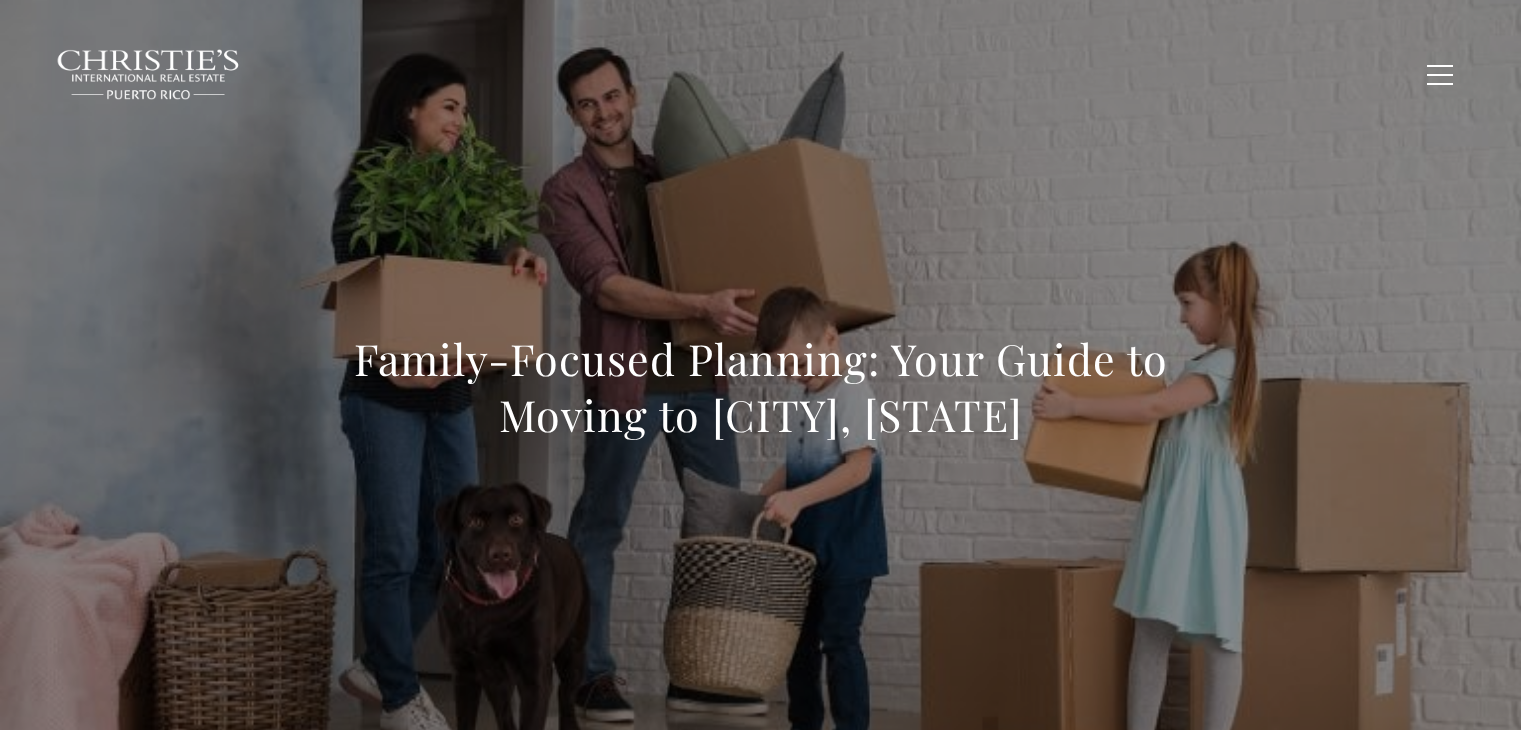 scroll, scrollTop: 0, scrollLeft: 0, axis: both 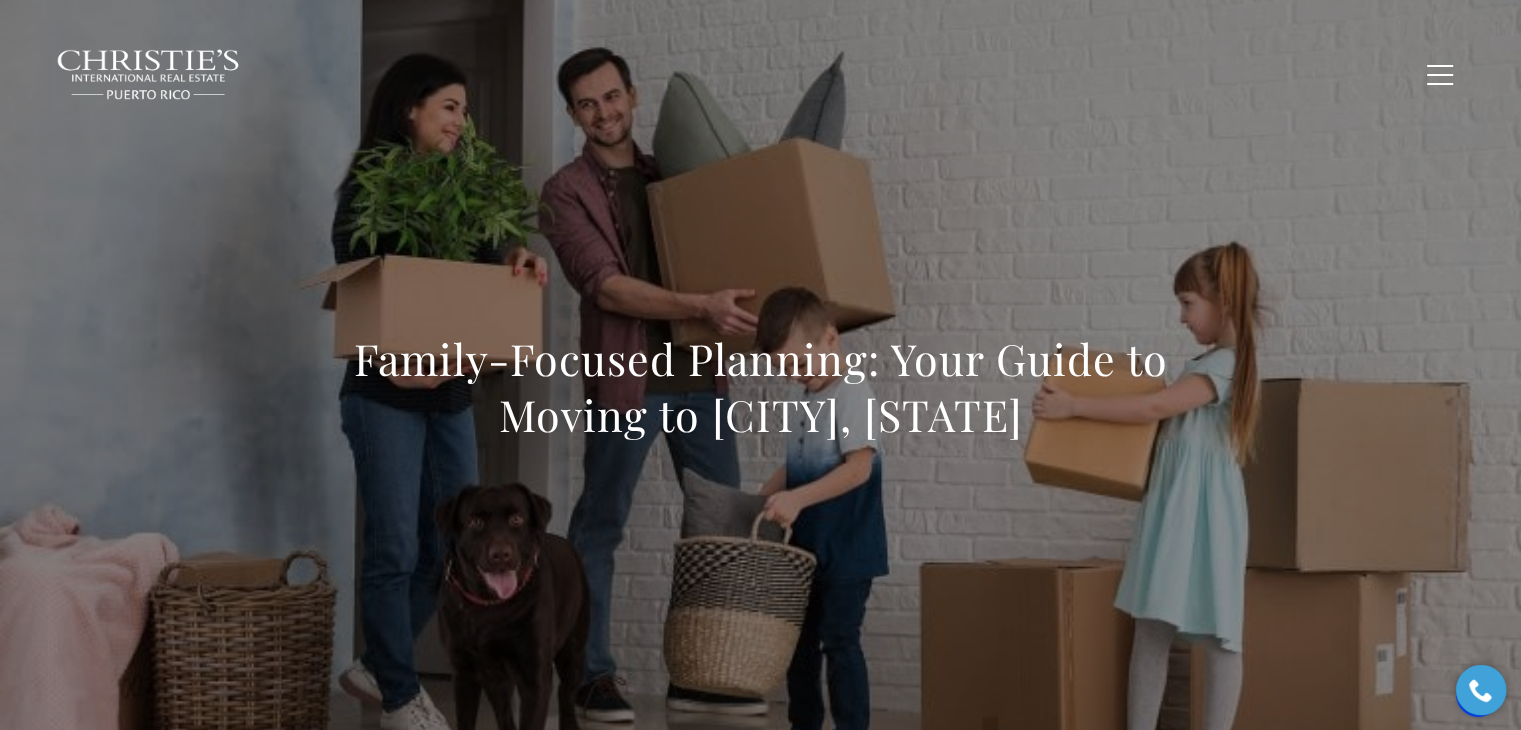 drag, startPoint x: 356, startPoint y: 357, endPoint x: 1086, endPoint y: 407, distance: 731.7103 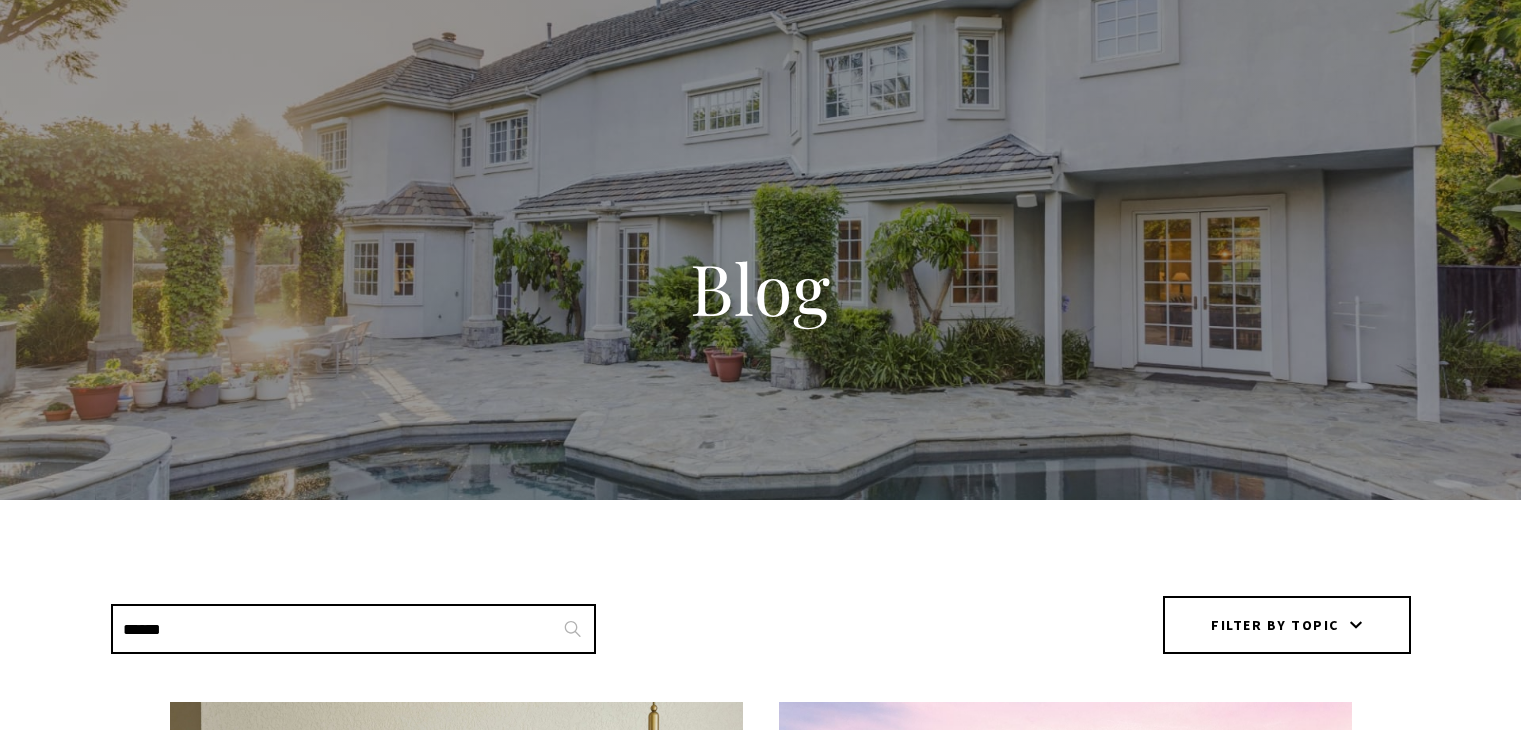 scroll, scrollTop: 1432, scrollLeft: 0, axis: vertical 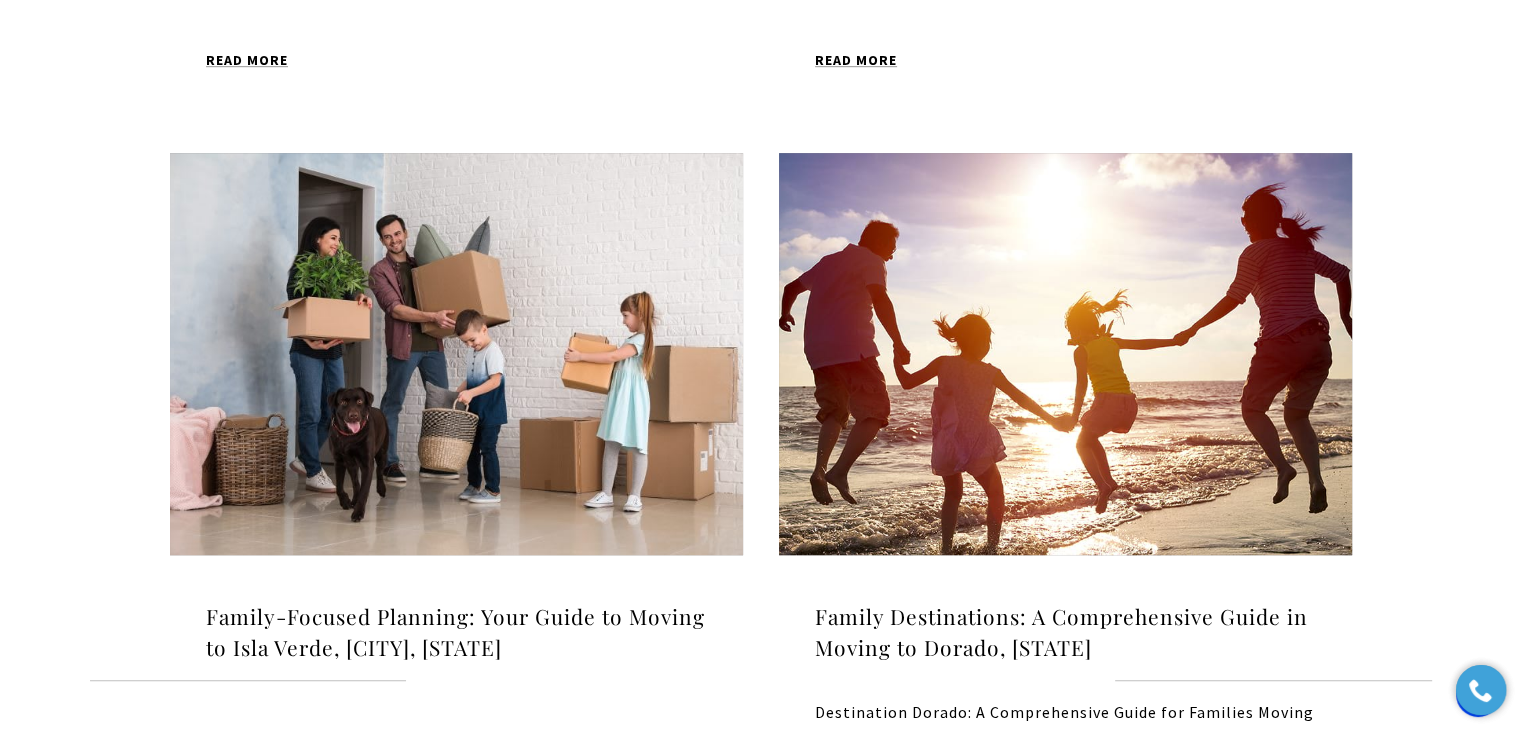 click at bounding box center (1065, 354) 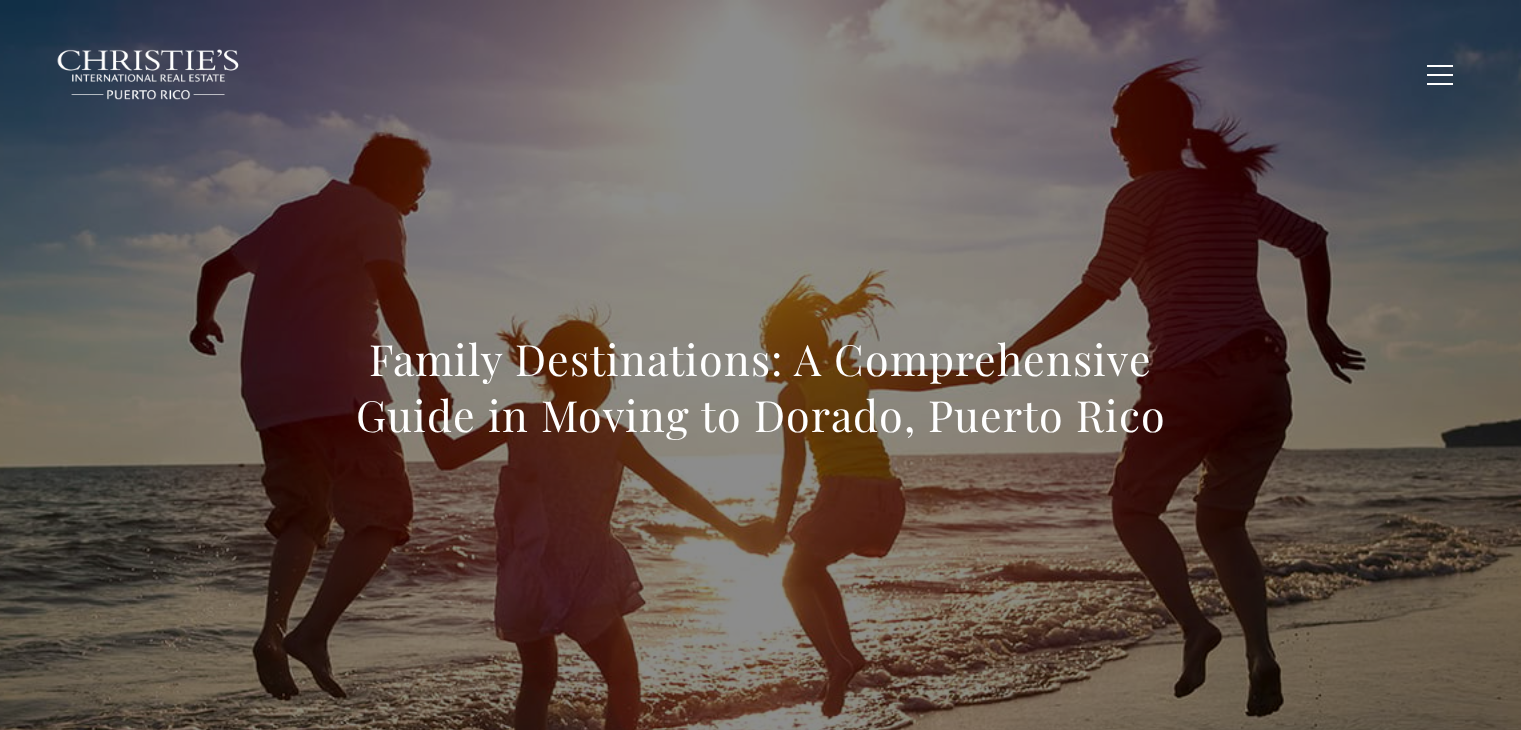 scroll, scrollTop: 0, scrollLeft: 0, axis: both 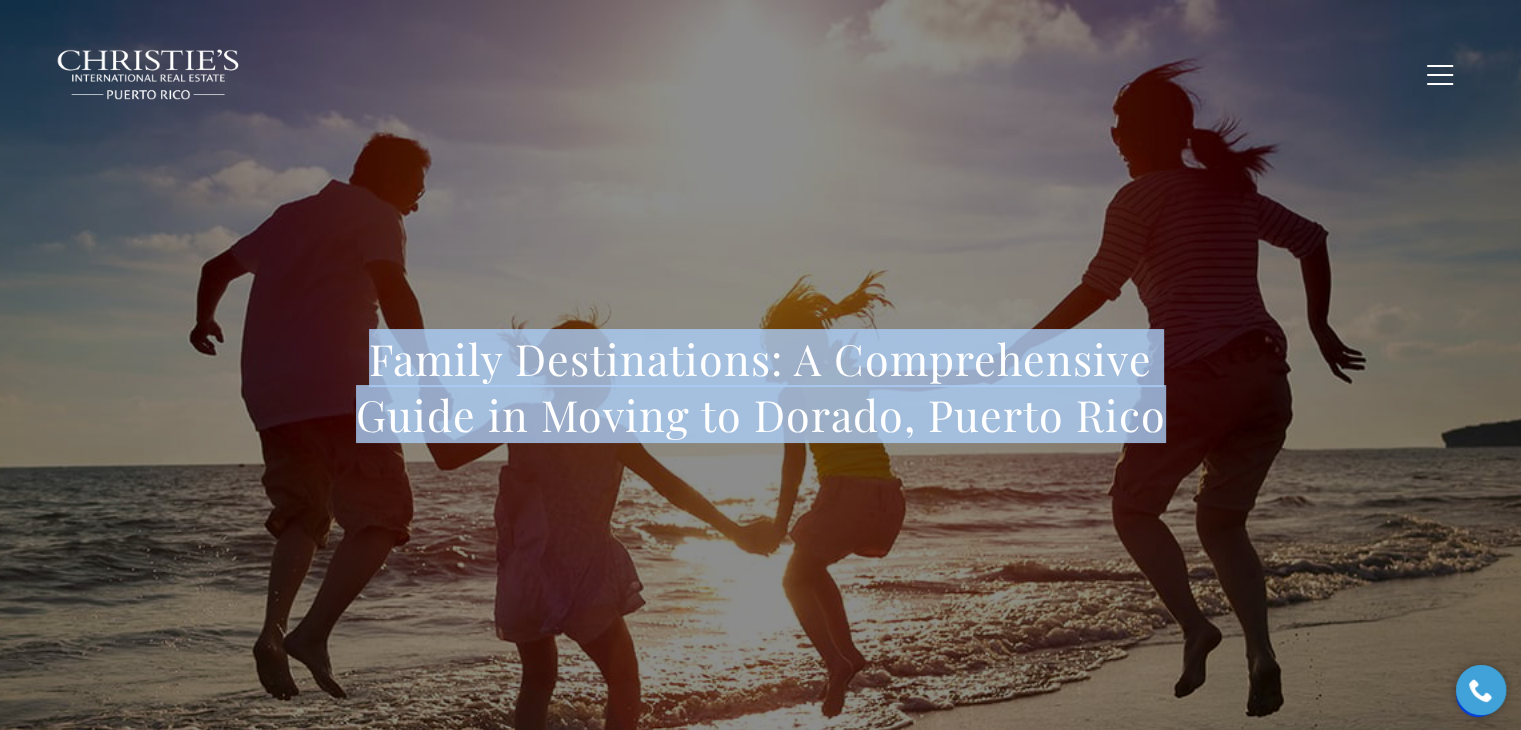 drag, startPoint x: 373, startPoint y: 366, endPoint x: 1168, endPoint y: 417, distance: 796.63416 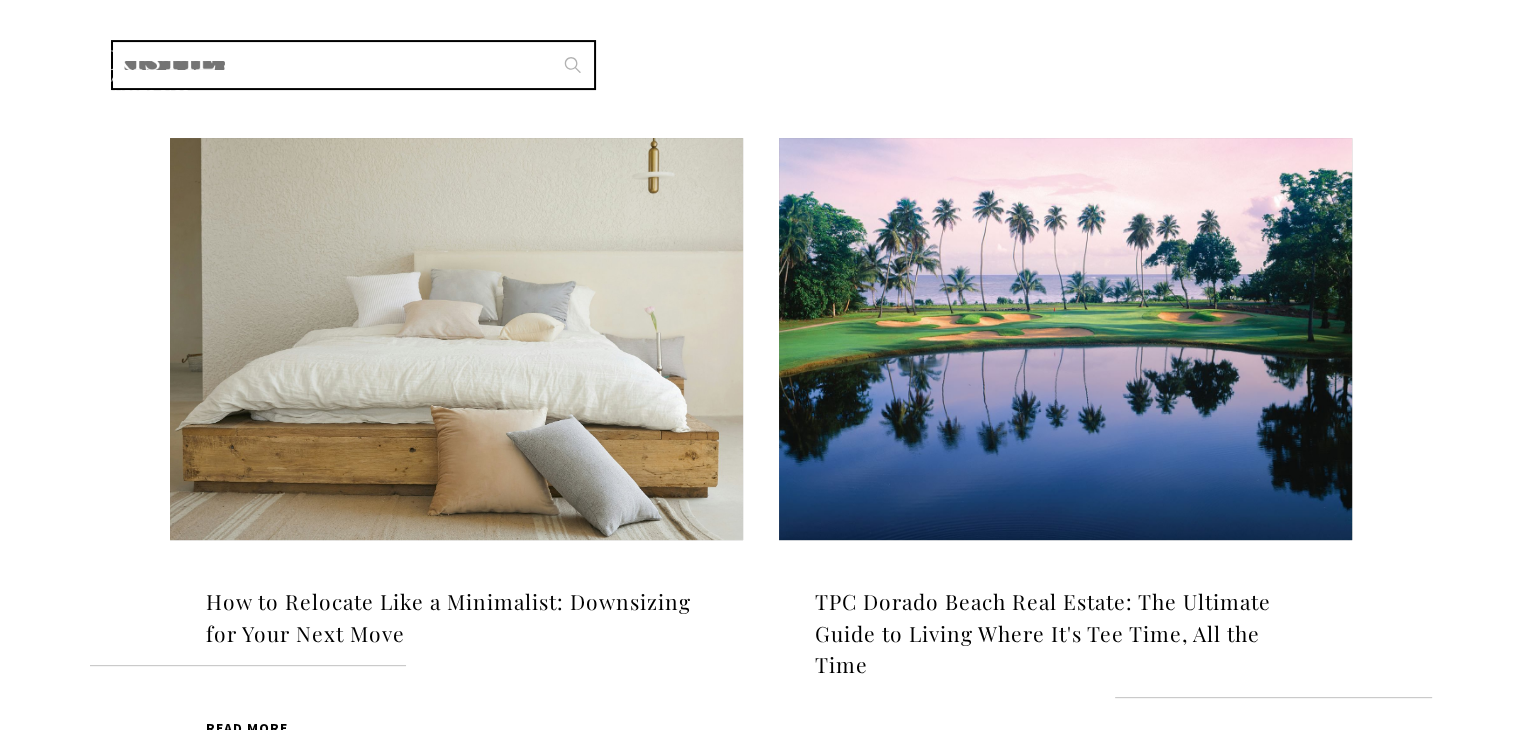 scroll, scrollTop: 0, scrollLeft: 0, axis: both 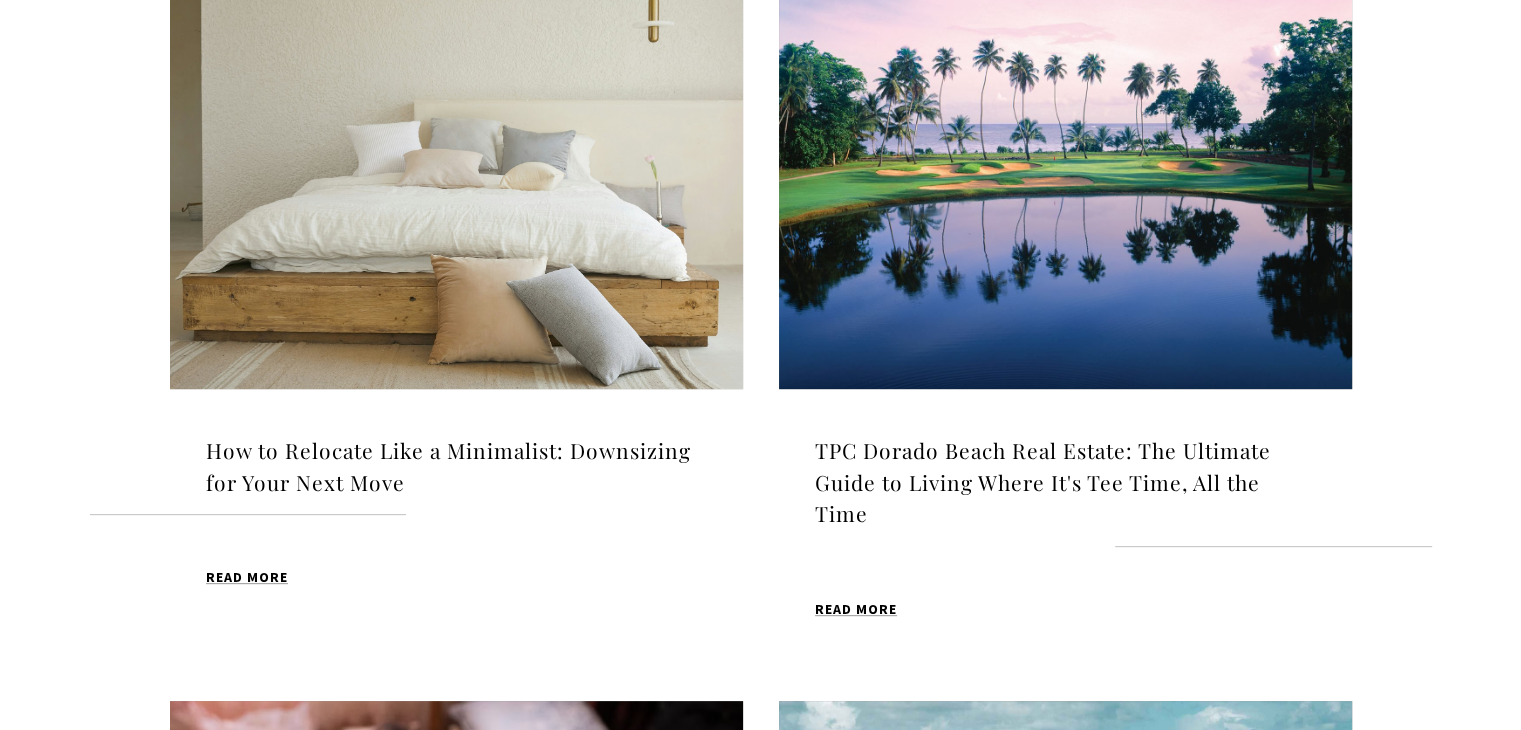click at bounding box center (456, 188) 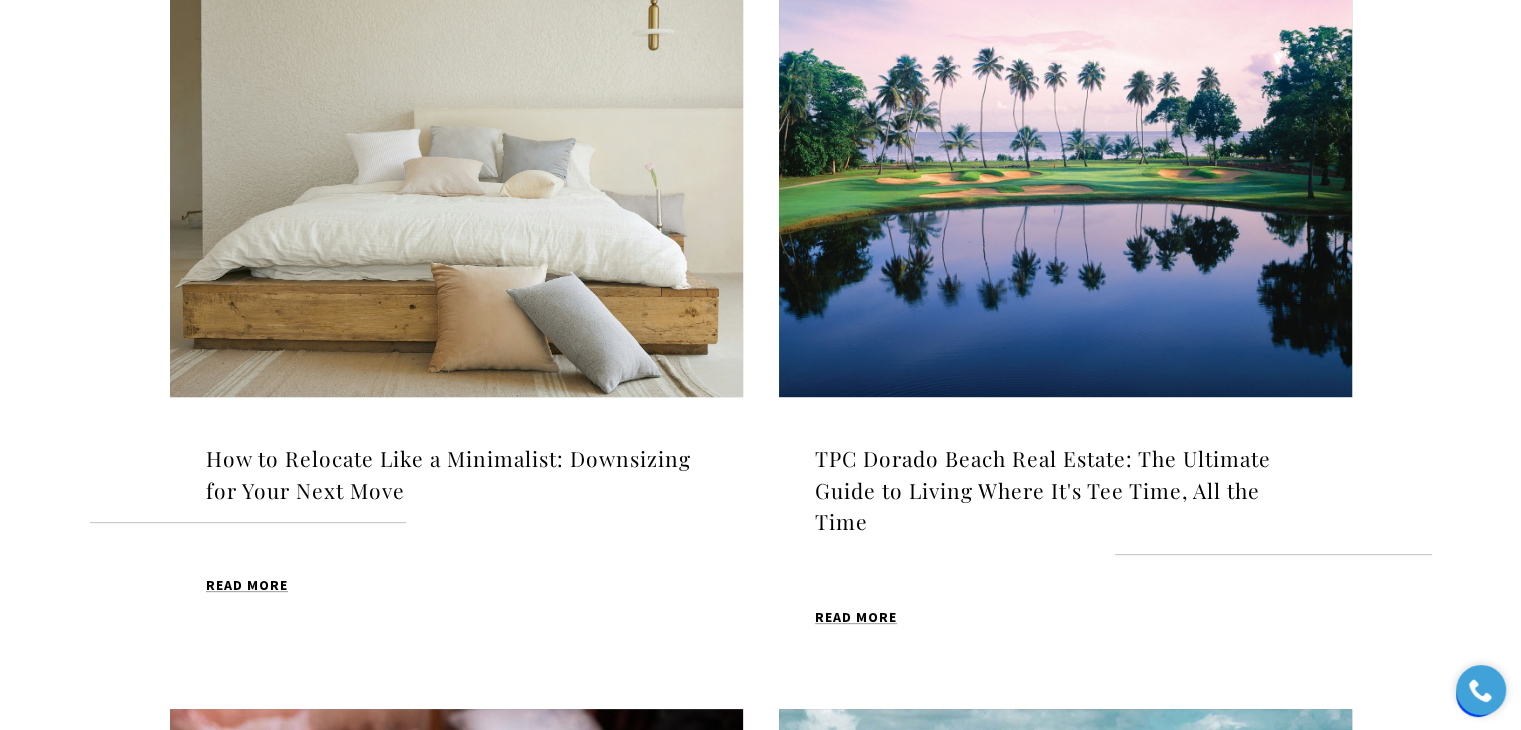 scroll, scrollTop: 0, scrollLeft: 0, axis: both 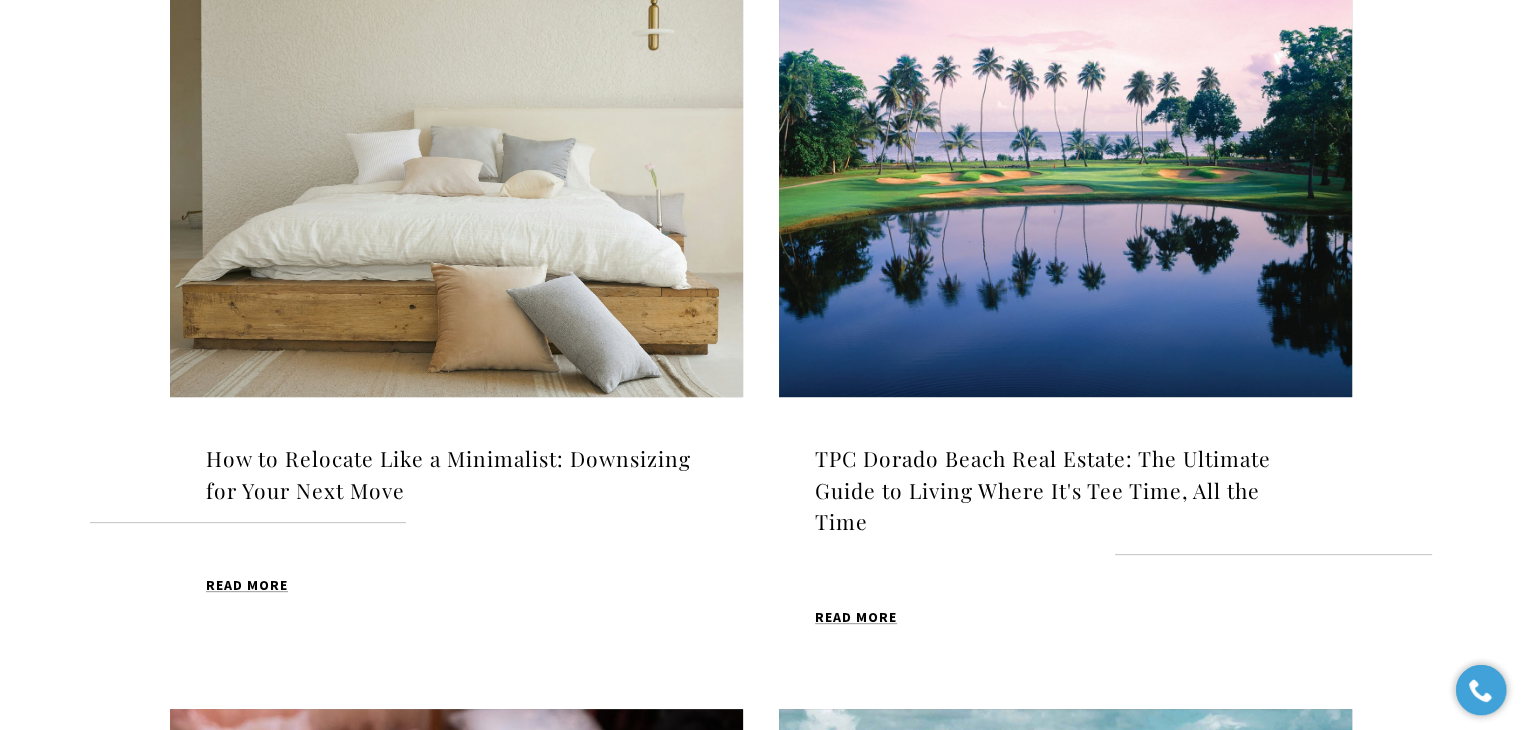 click at bounding box center (456, 196) 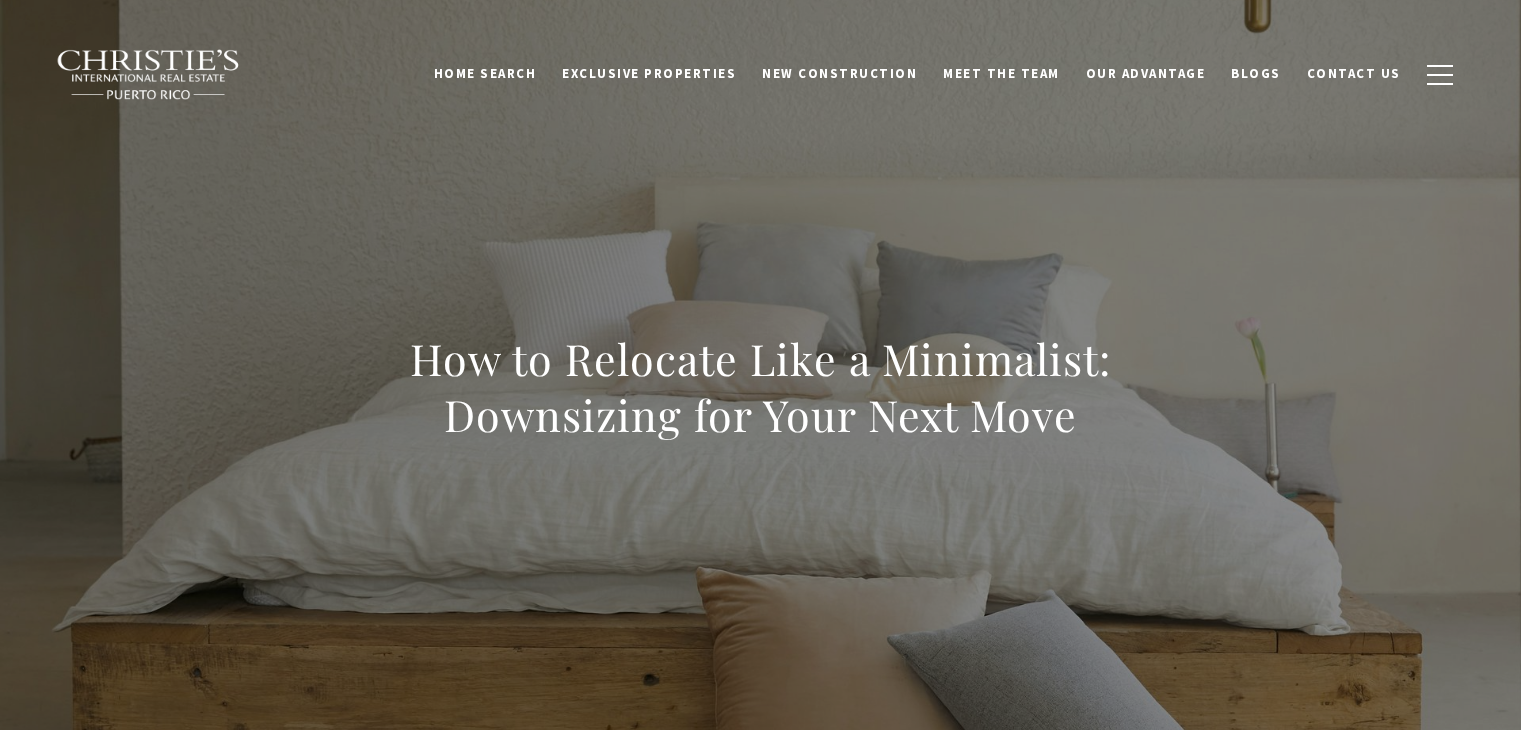scroll, scrollTop: 0, scrollLeft: 0, axis: both 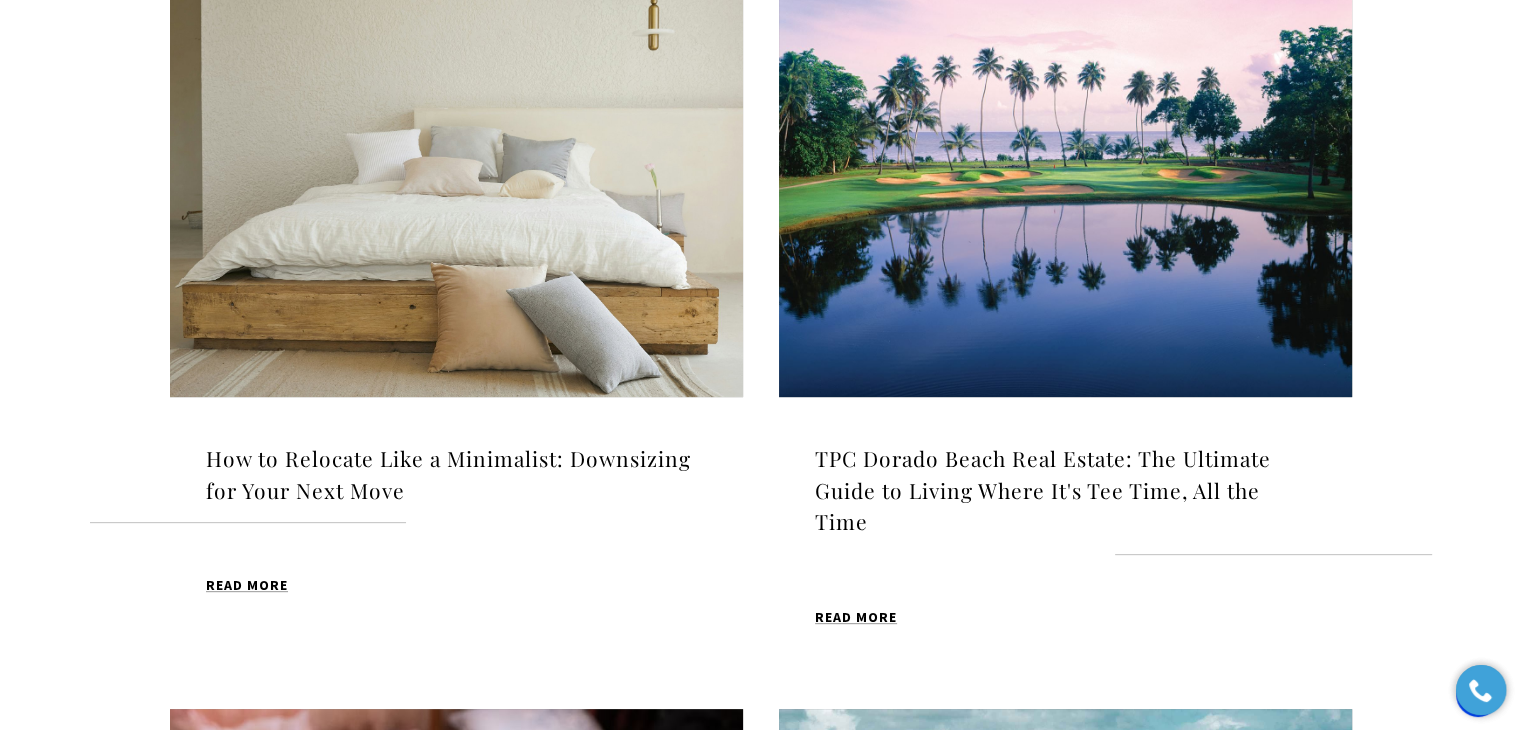click at bounding box center [456, 196] 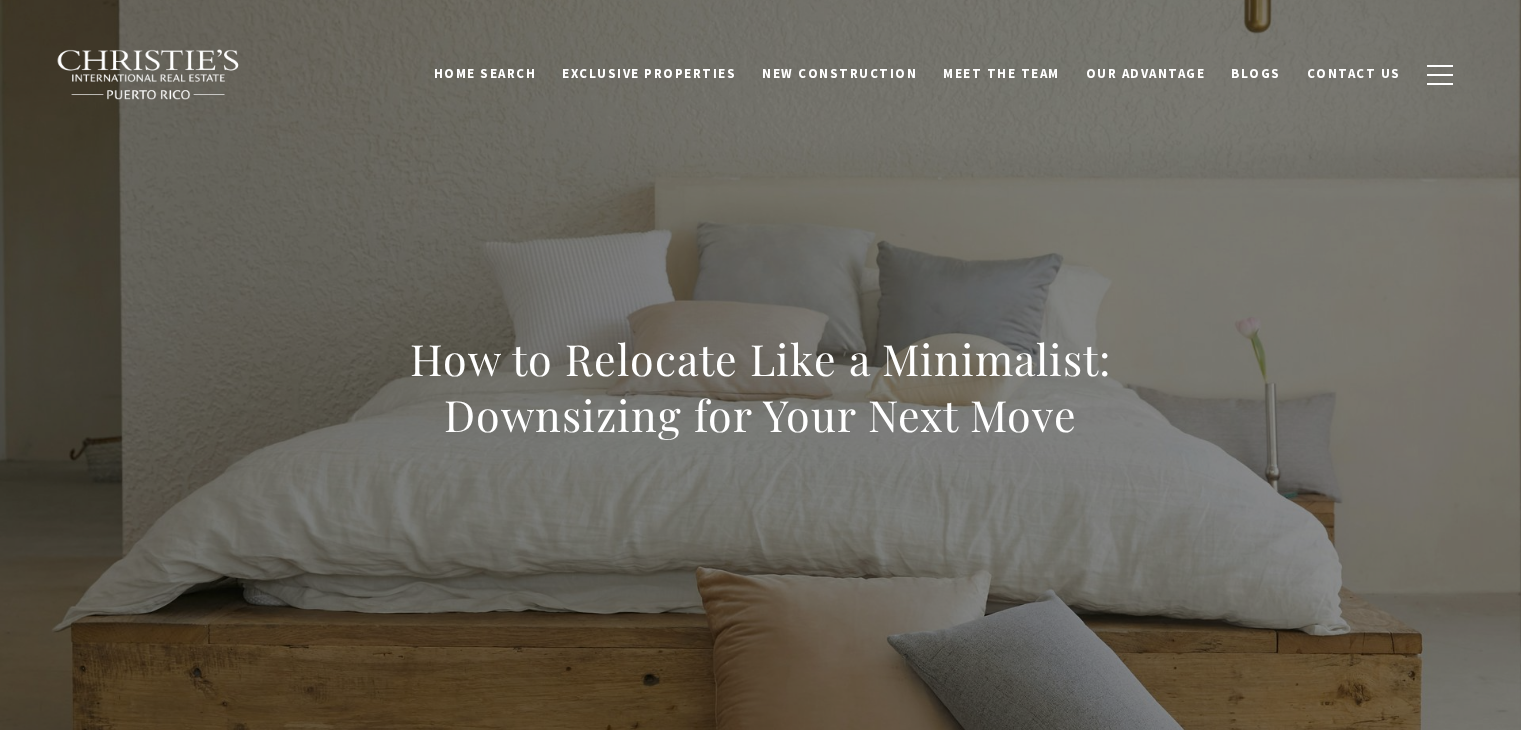 scroll, scrollTop: 0, scrollLeft: 0, axis: both 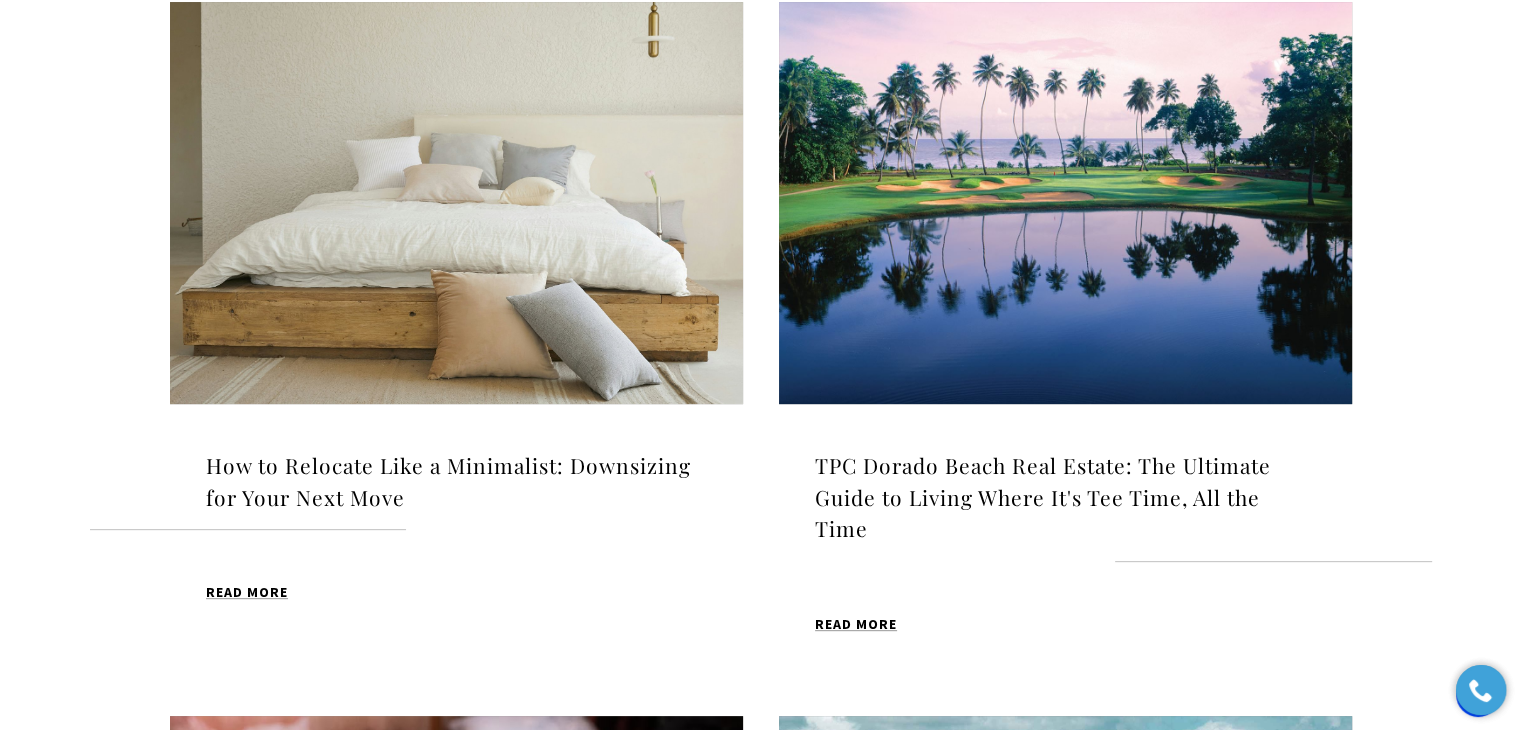 click at bounding box center [456, 203] 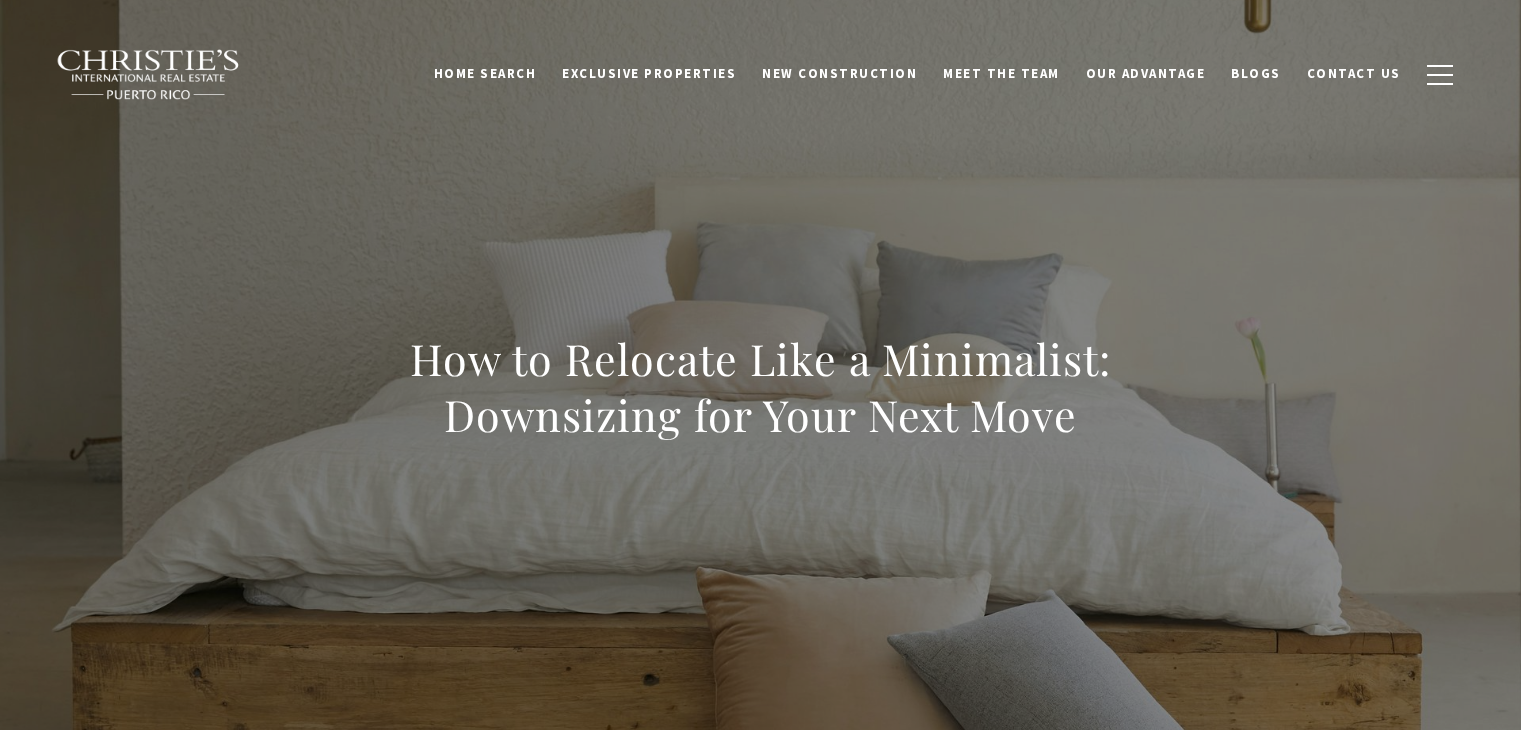 scroll, scrollTop: 0, scrollLeft: 0, axis: both 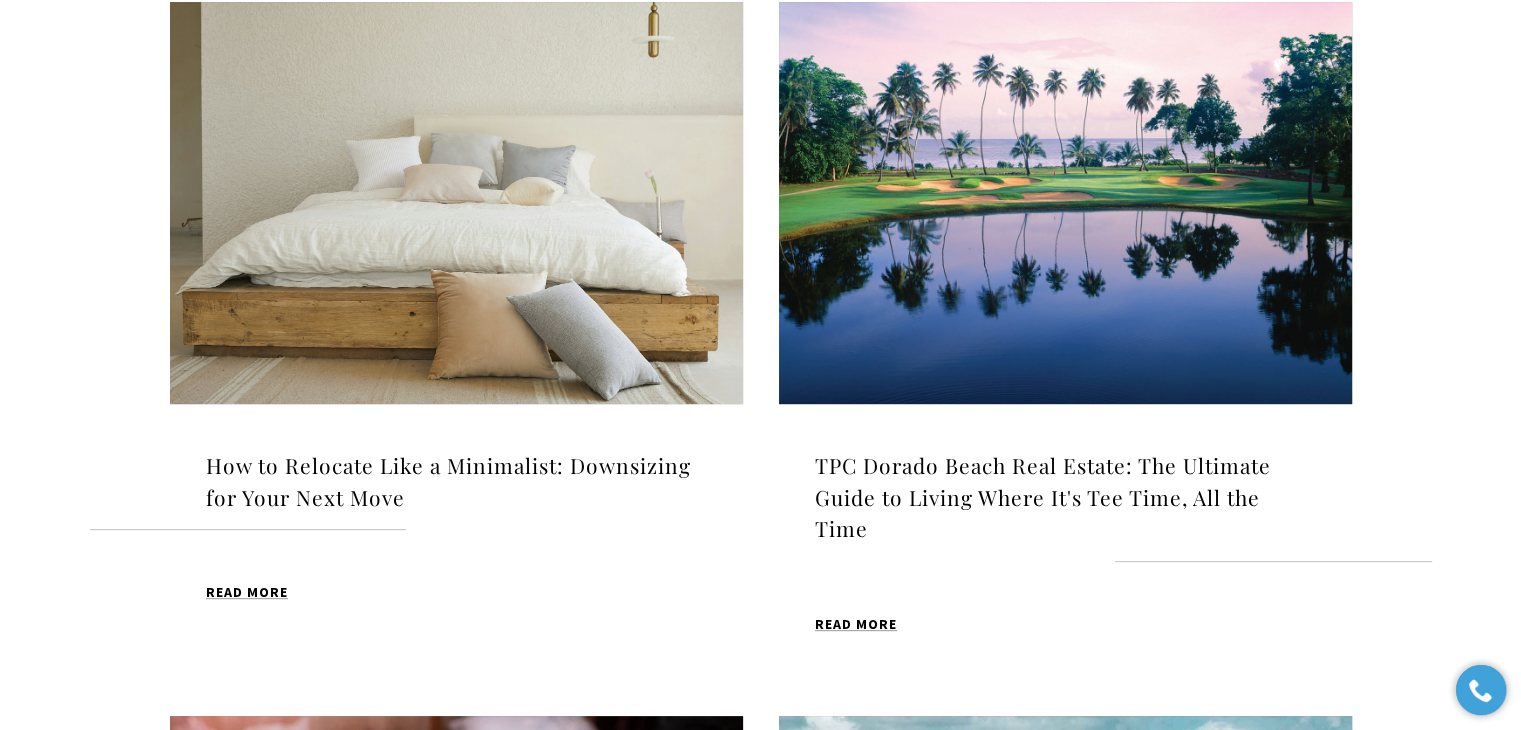 click at bounding box center [456, 203] 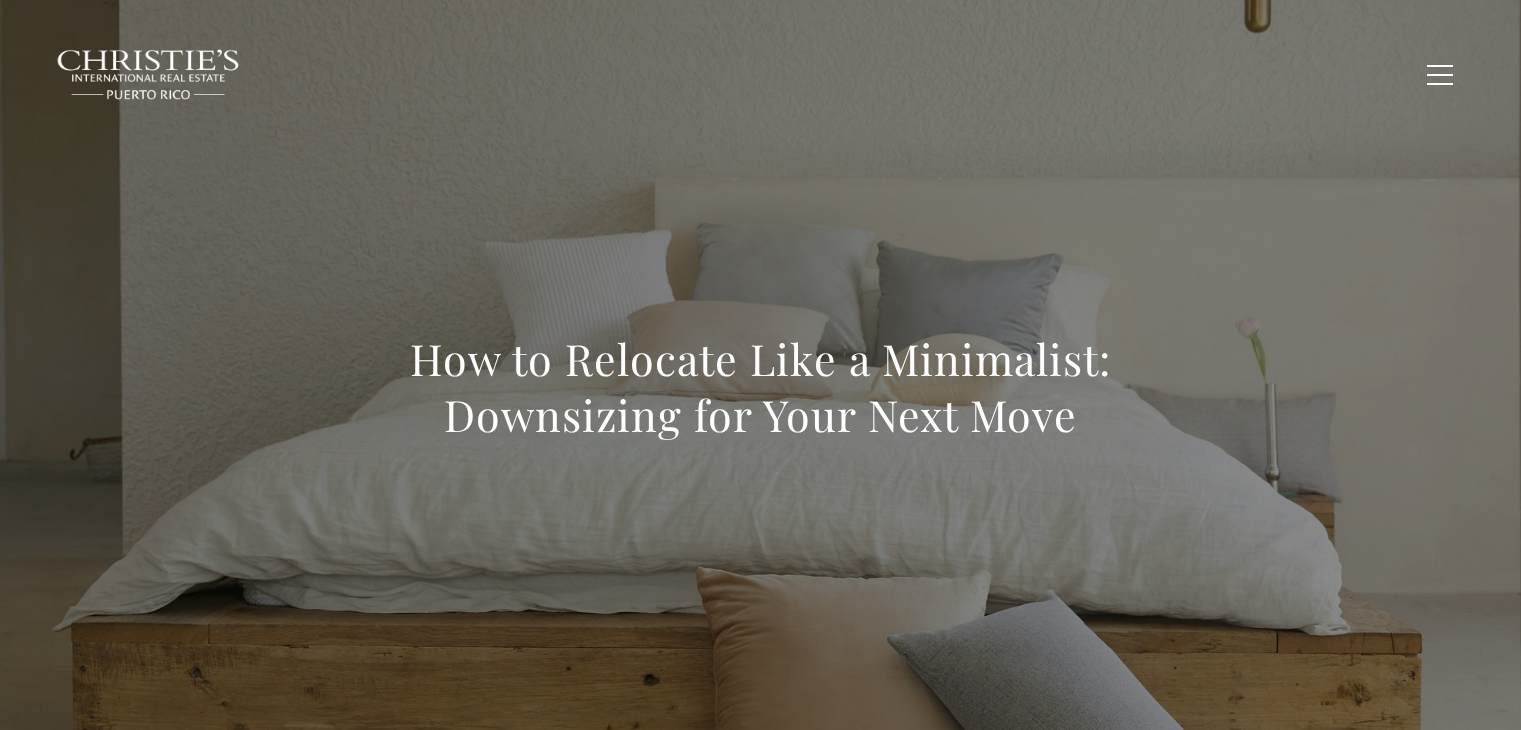 scroll, scrollTop: 0, scrollLeft: 0, axis: both 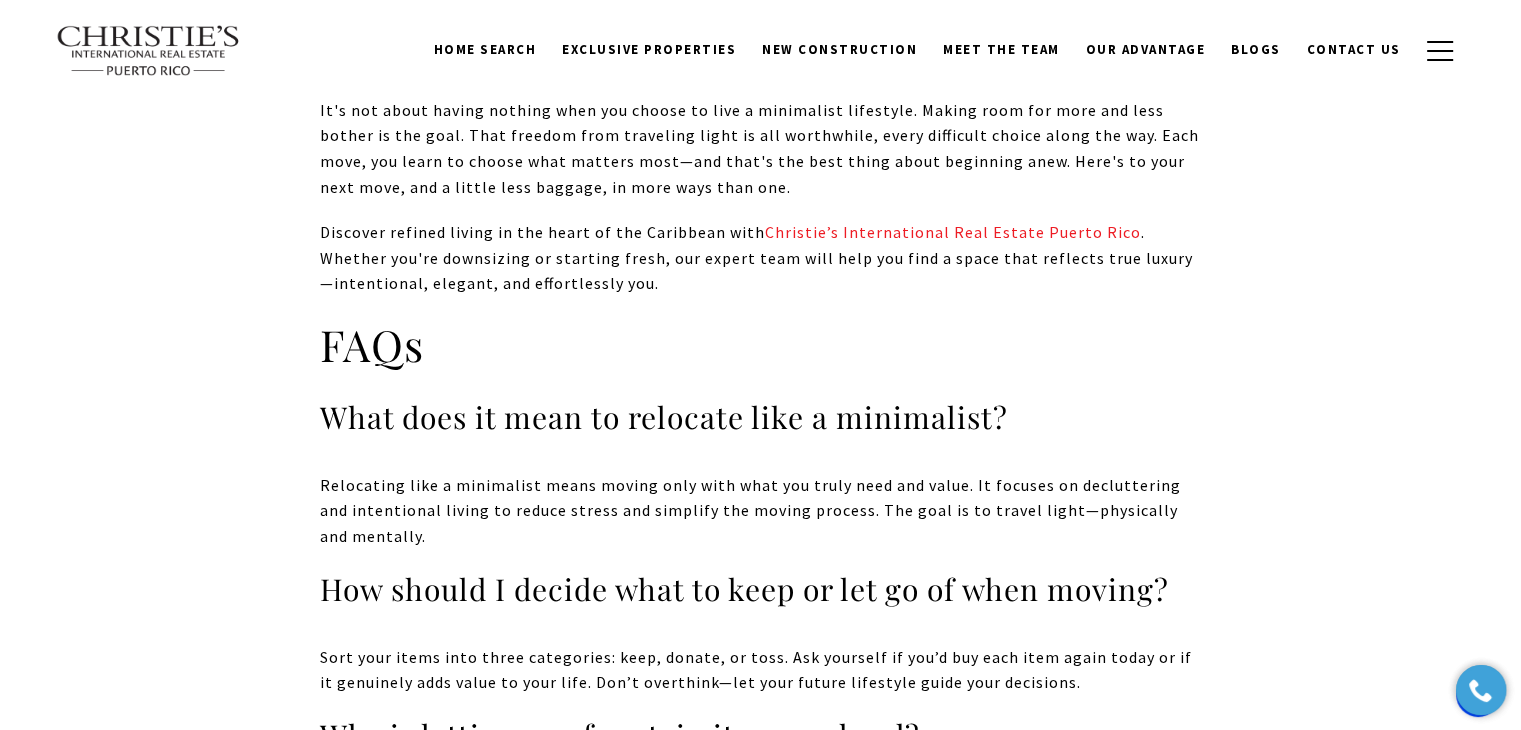 click on "FAQs" at bounding box center [761, 345] 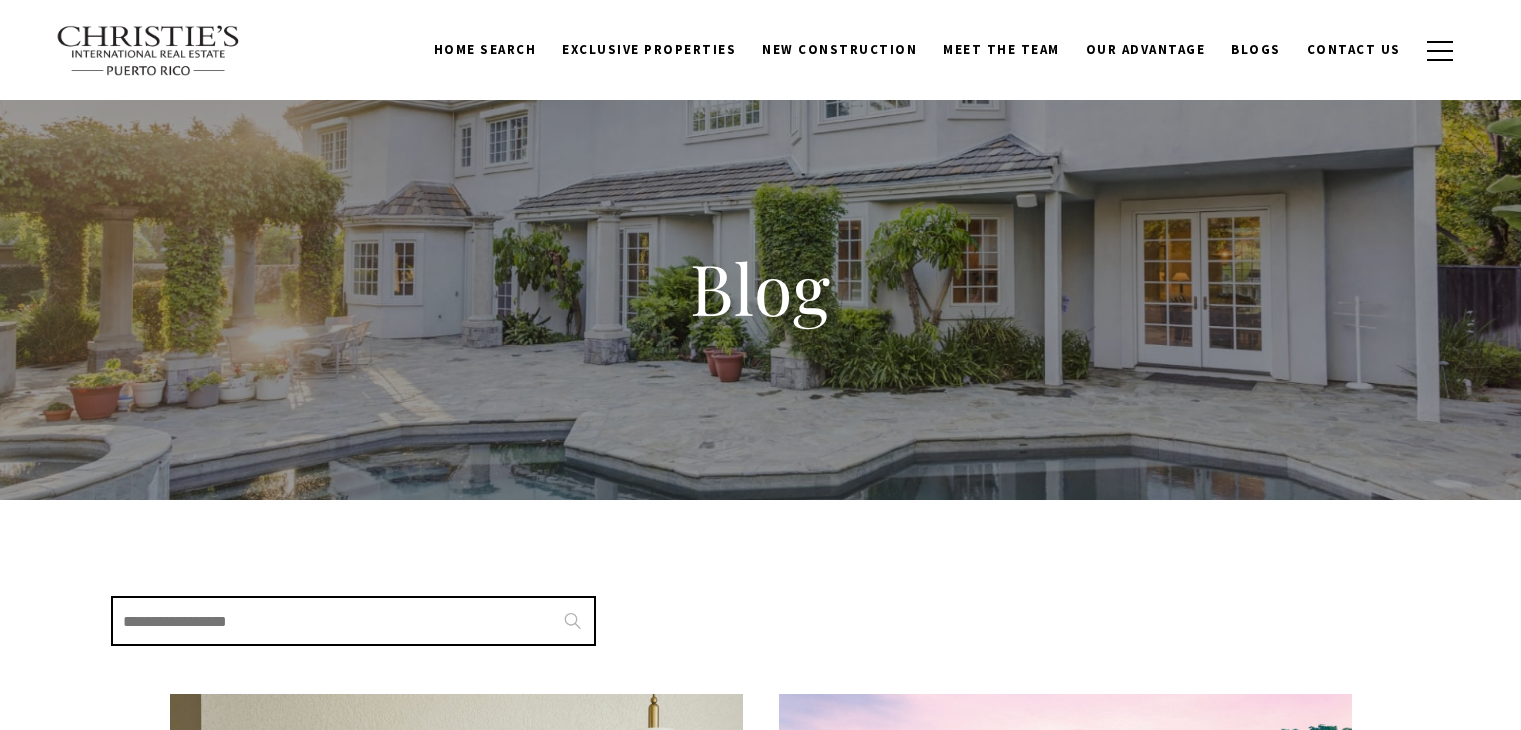 scroll, scrollTop: 692, scrollLeft: 0, axis: vertical 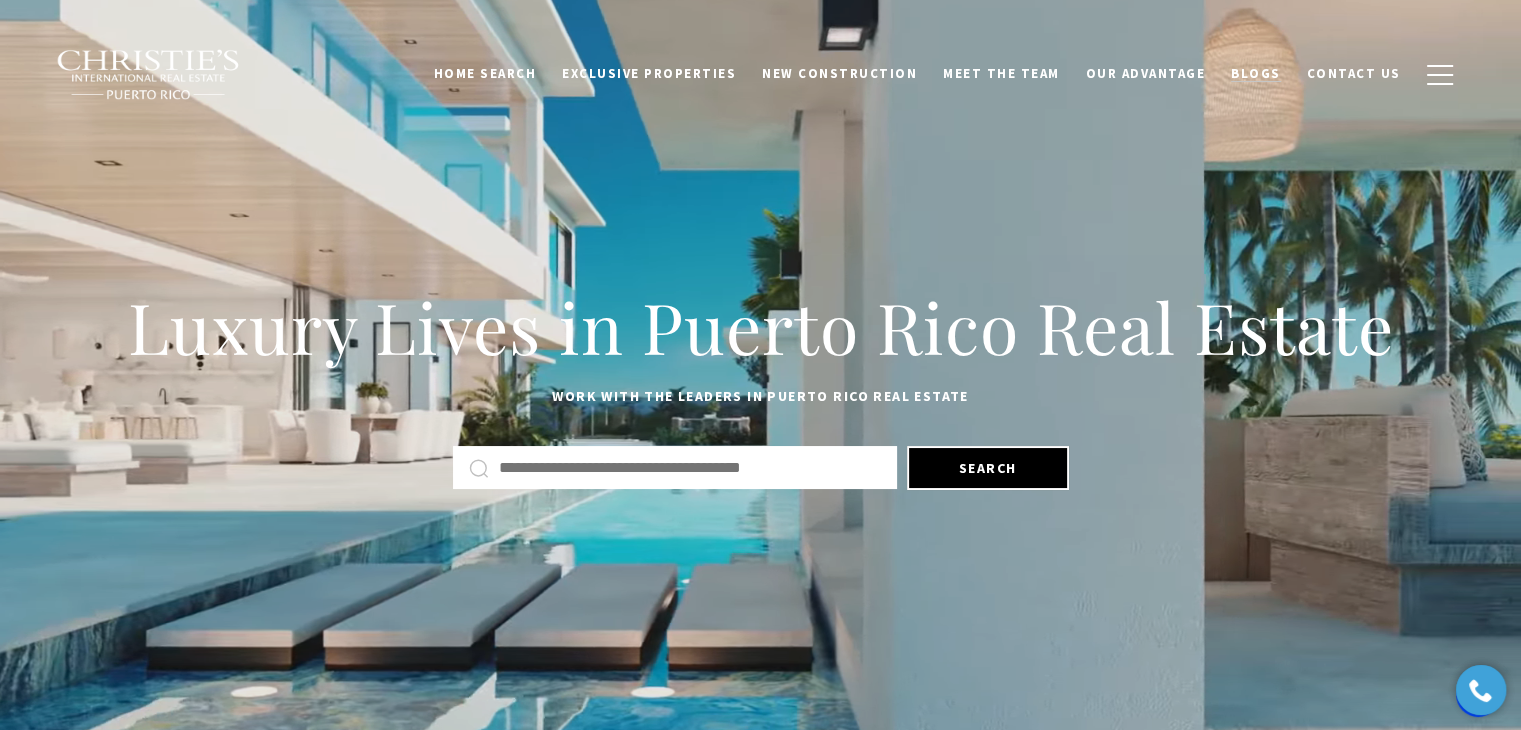 click on "Blogs" at bounding box center (1256, 74) 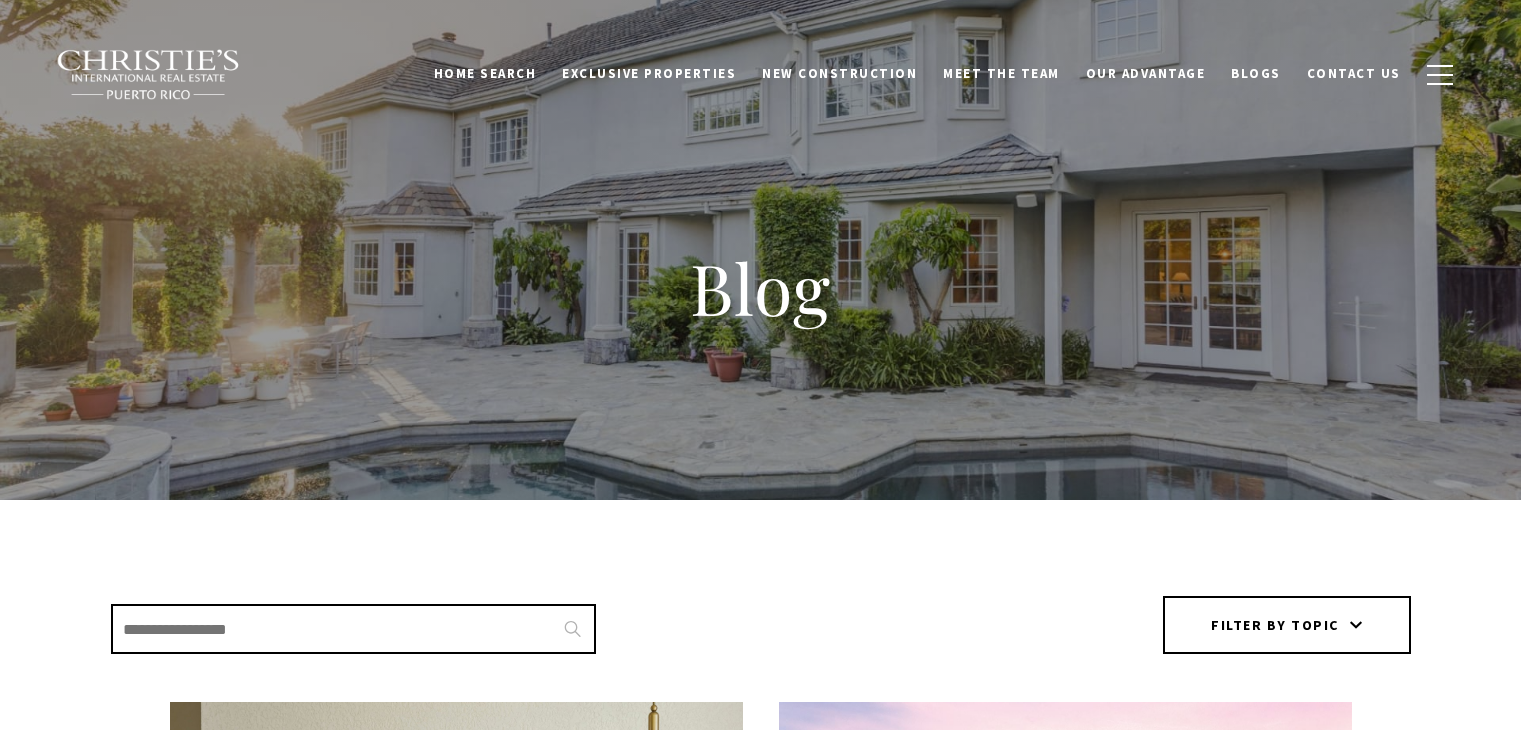 scroll, scrollTop: 0, scrollLeft: 0, axis: both 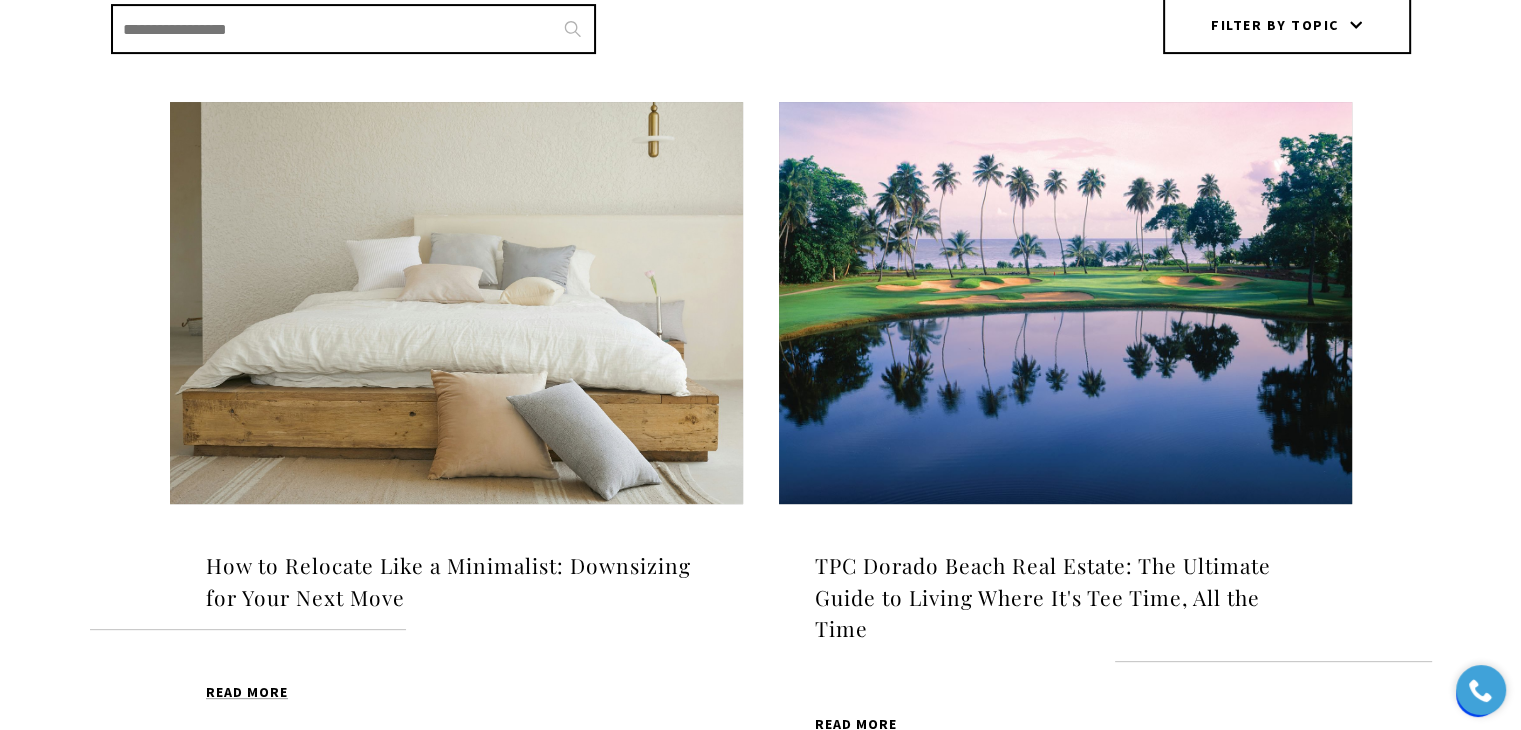 click at bounding box center (456, 303) 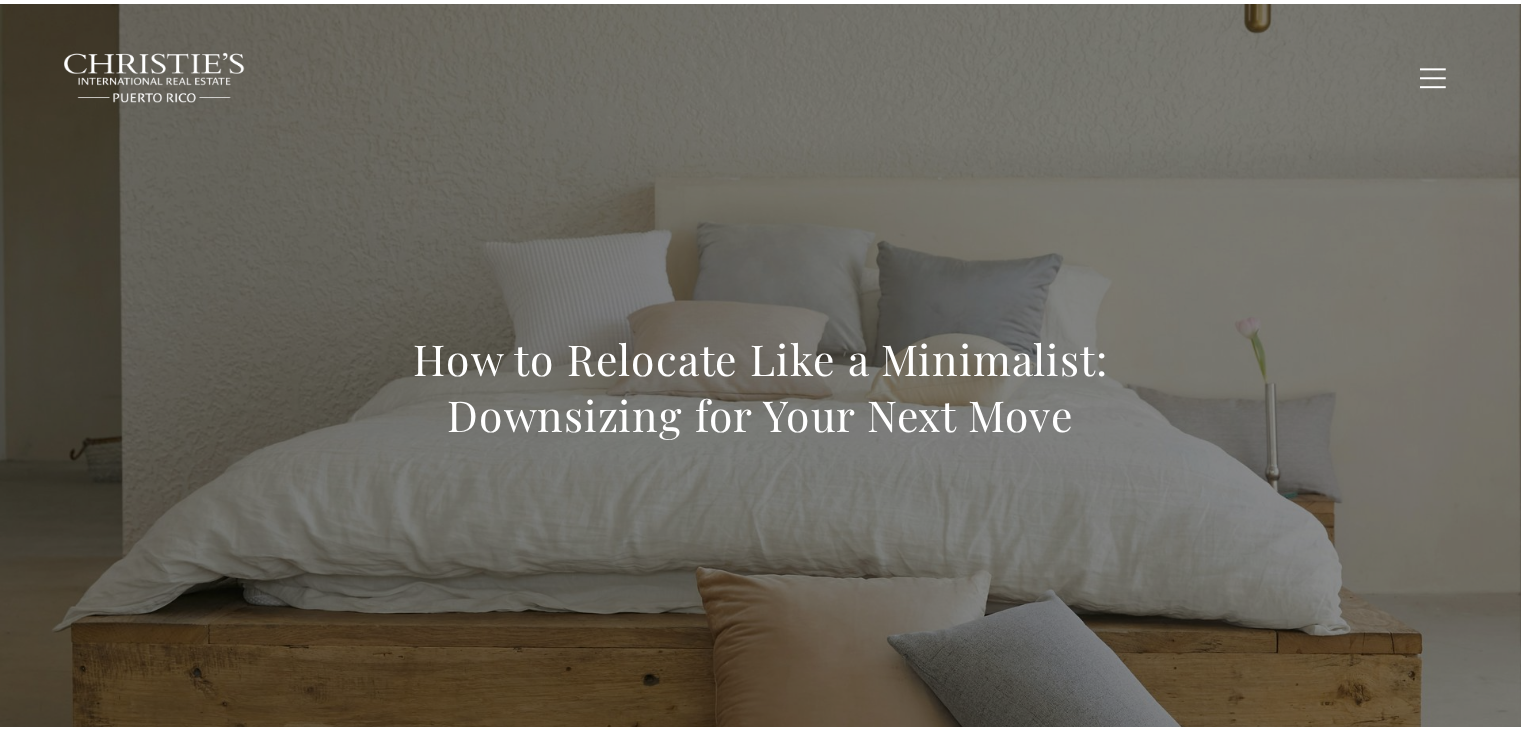 scroll, scrollTop: 0, scrollLeft: 0, axis: both 